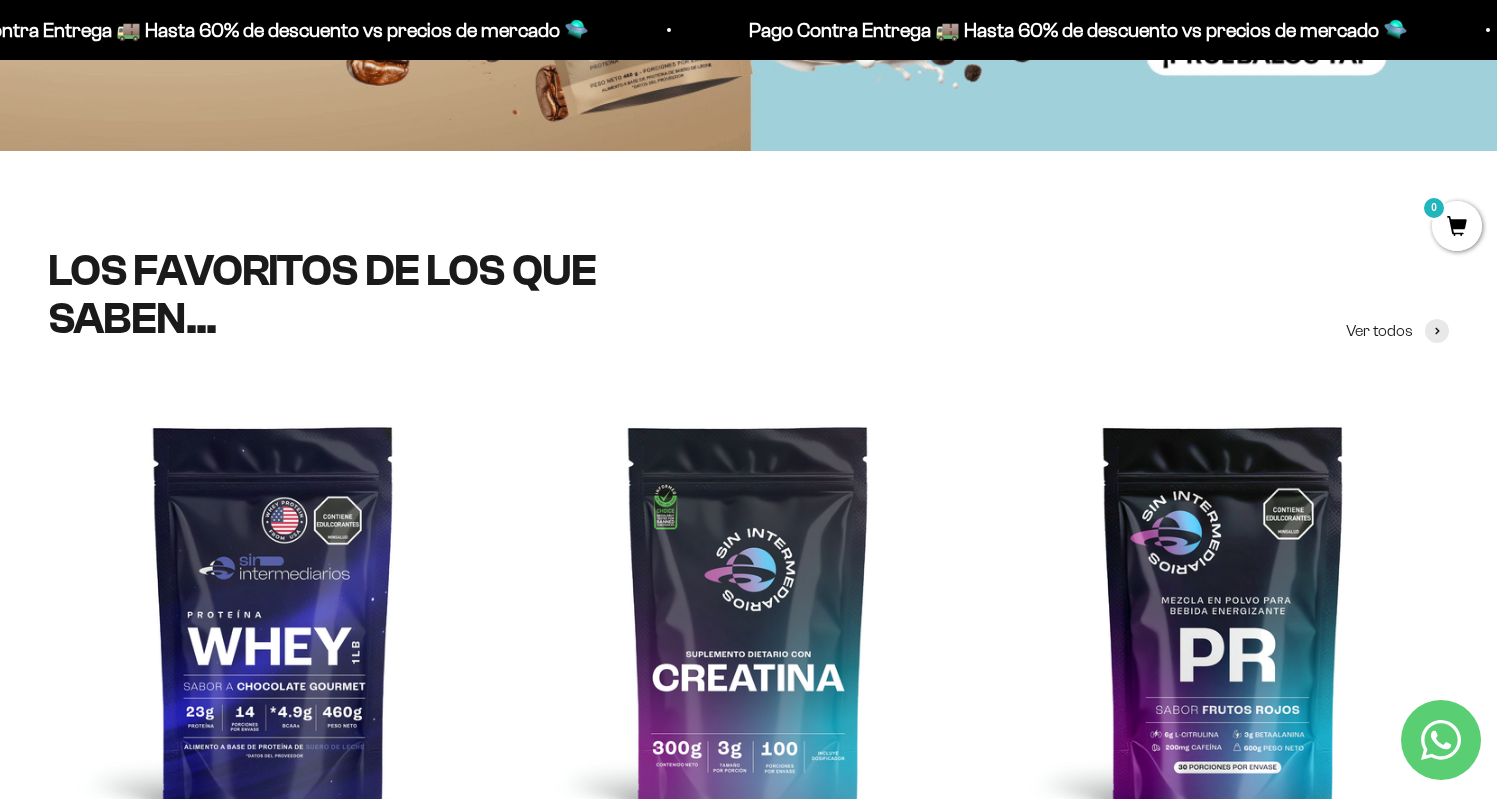 scroll, scrollTop: 0, scrollLeft: 0, axis: both 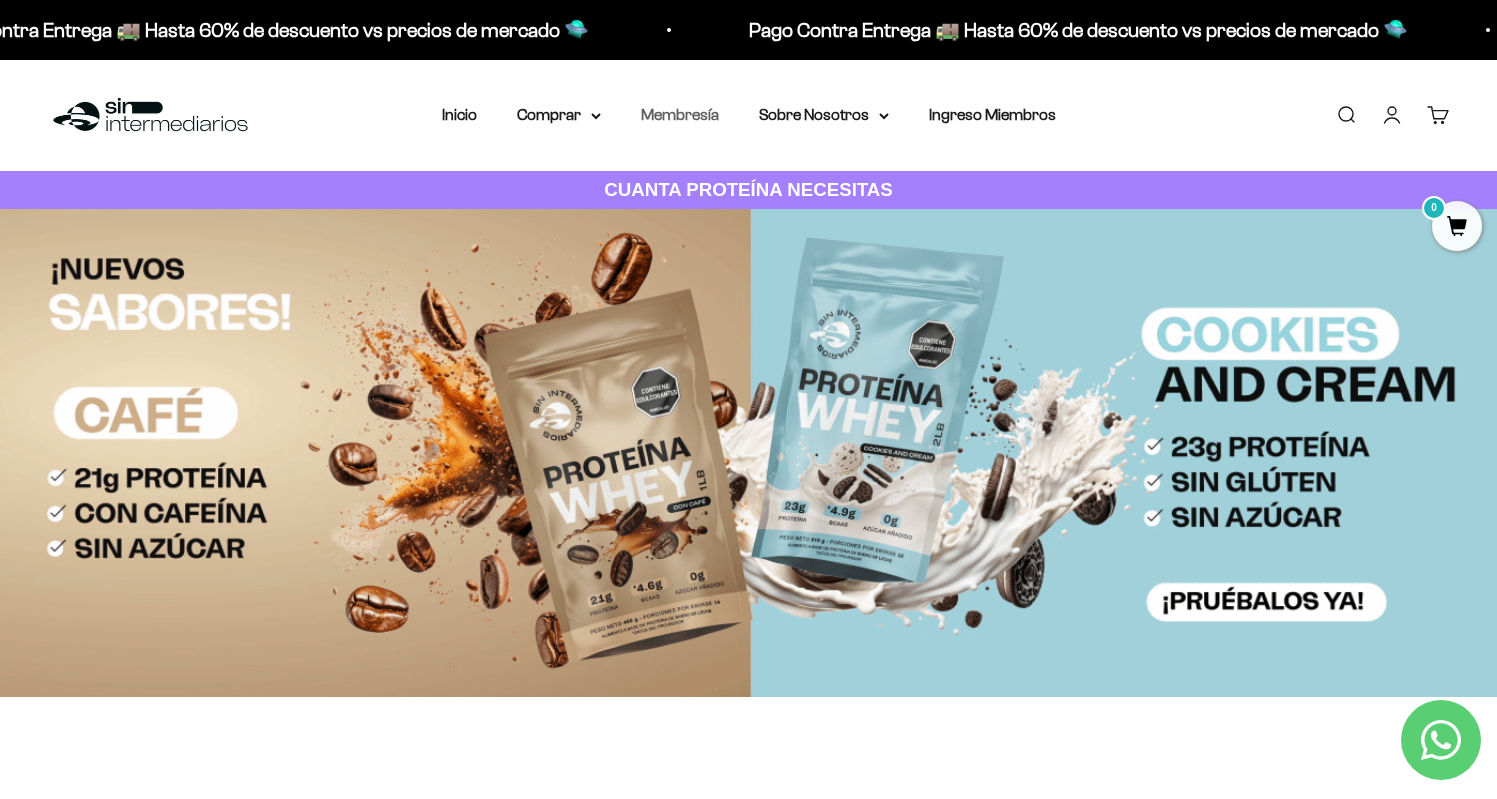 click on "Membresía" at bounding box center (680, 114) 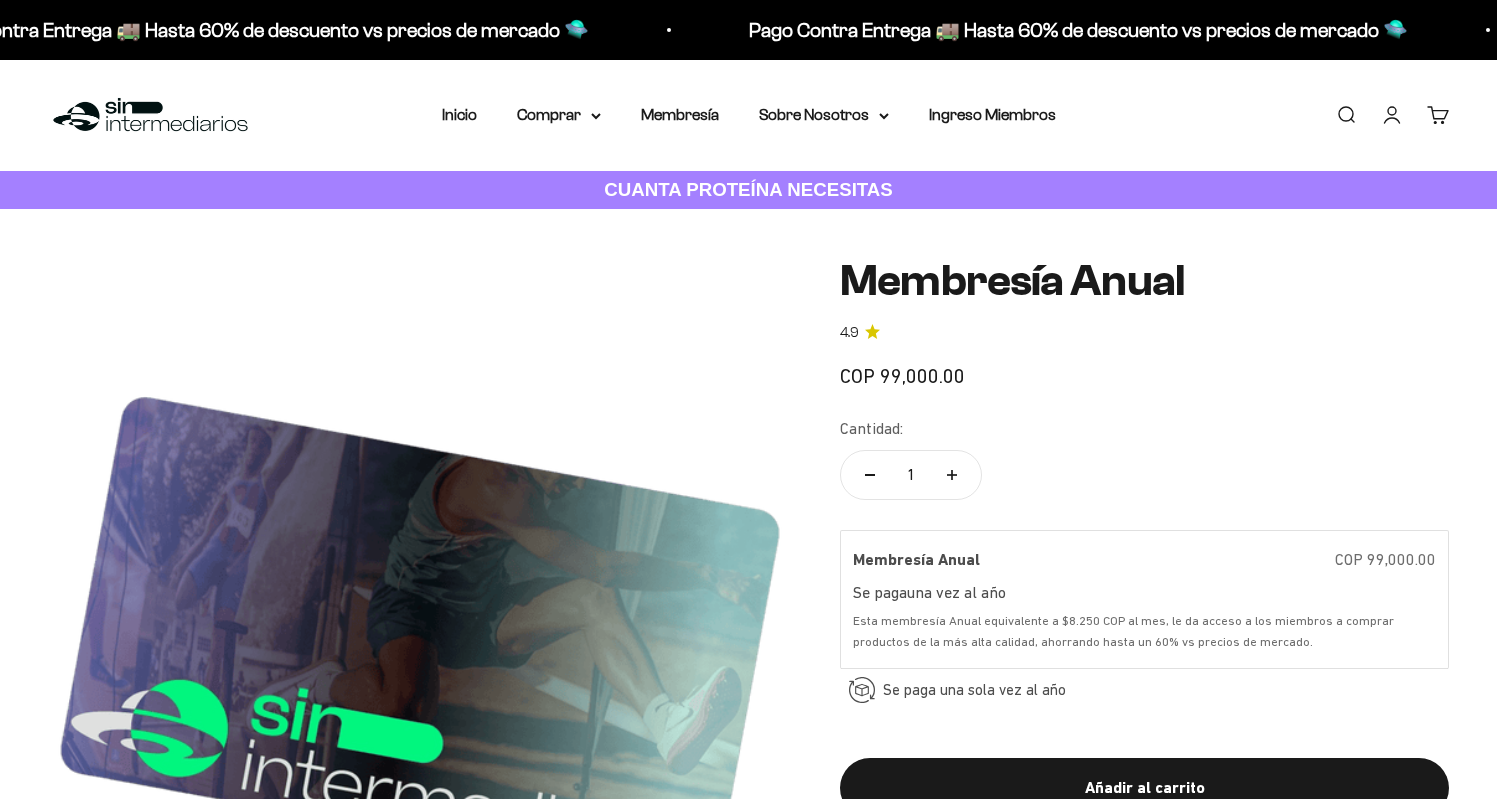 scroll, scrollTop: 0, scrollLeft: 0, axis: both 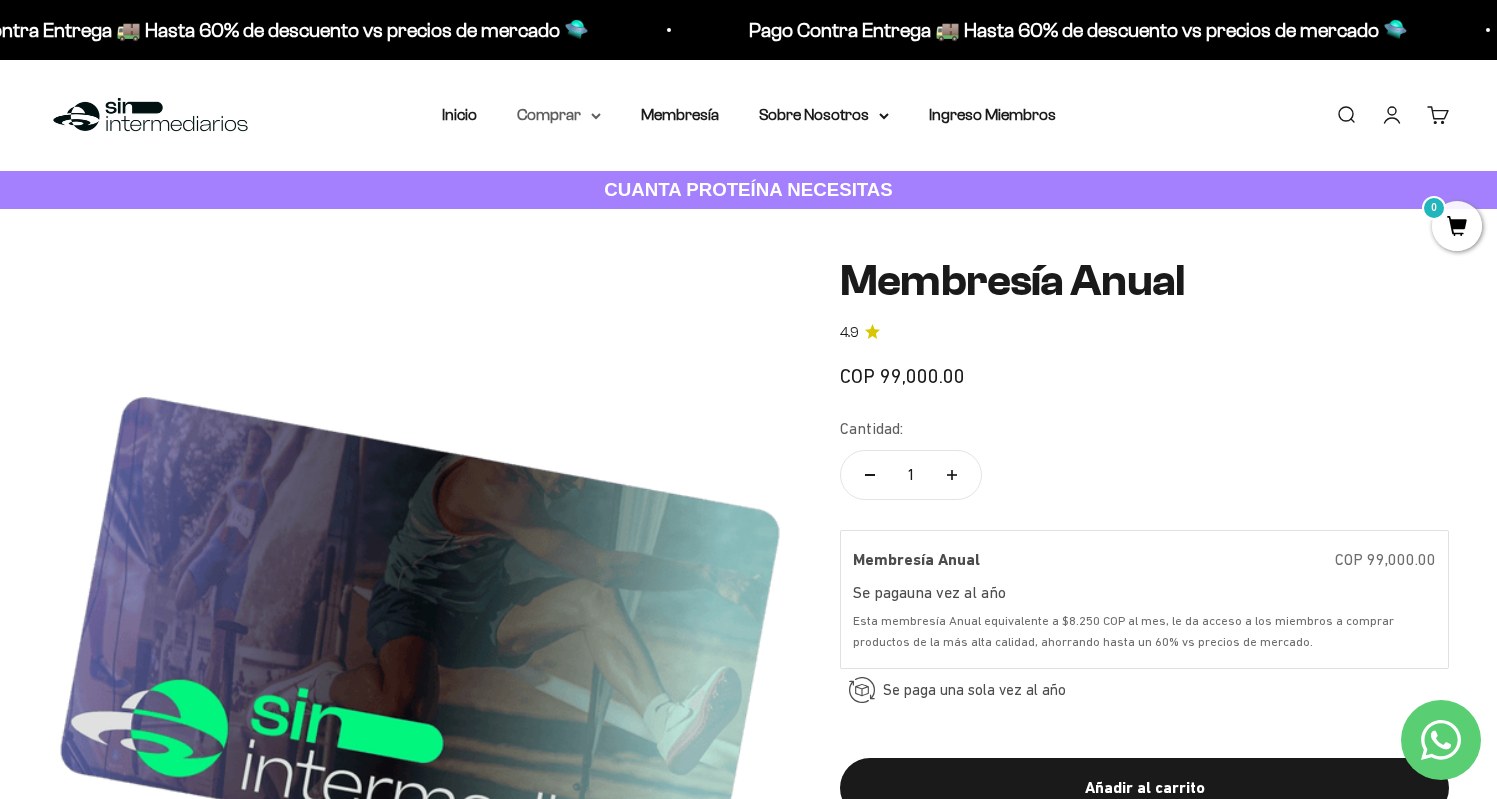 click on "Comprar" at bounding box center [559, 115] 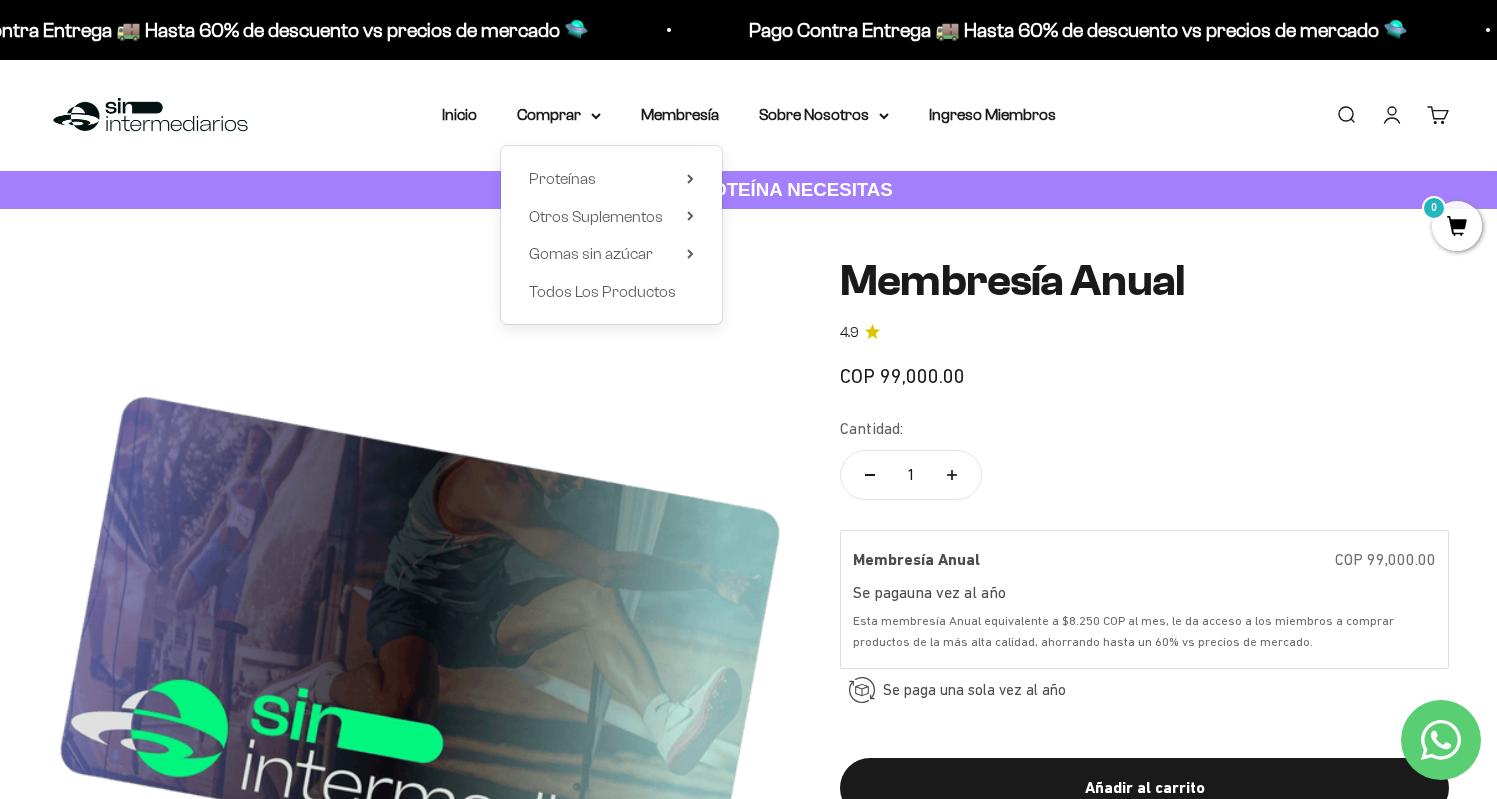 click on "Proteínas
Ver Todos
Whey
Iso
Vegan
Shaker" at bounding box center [611, 235] 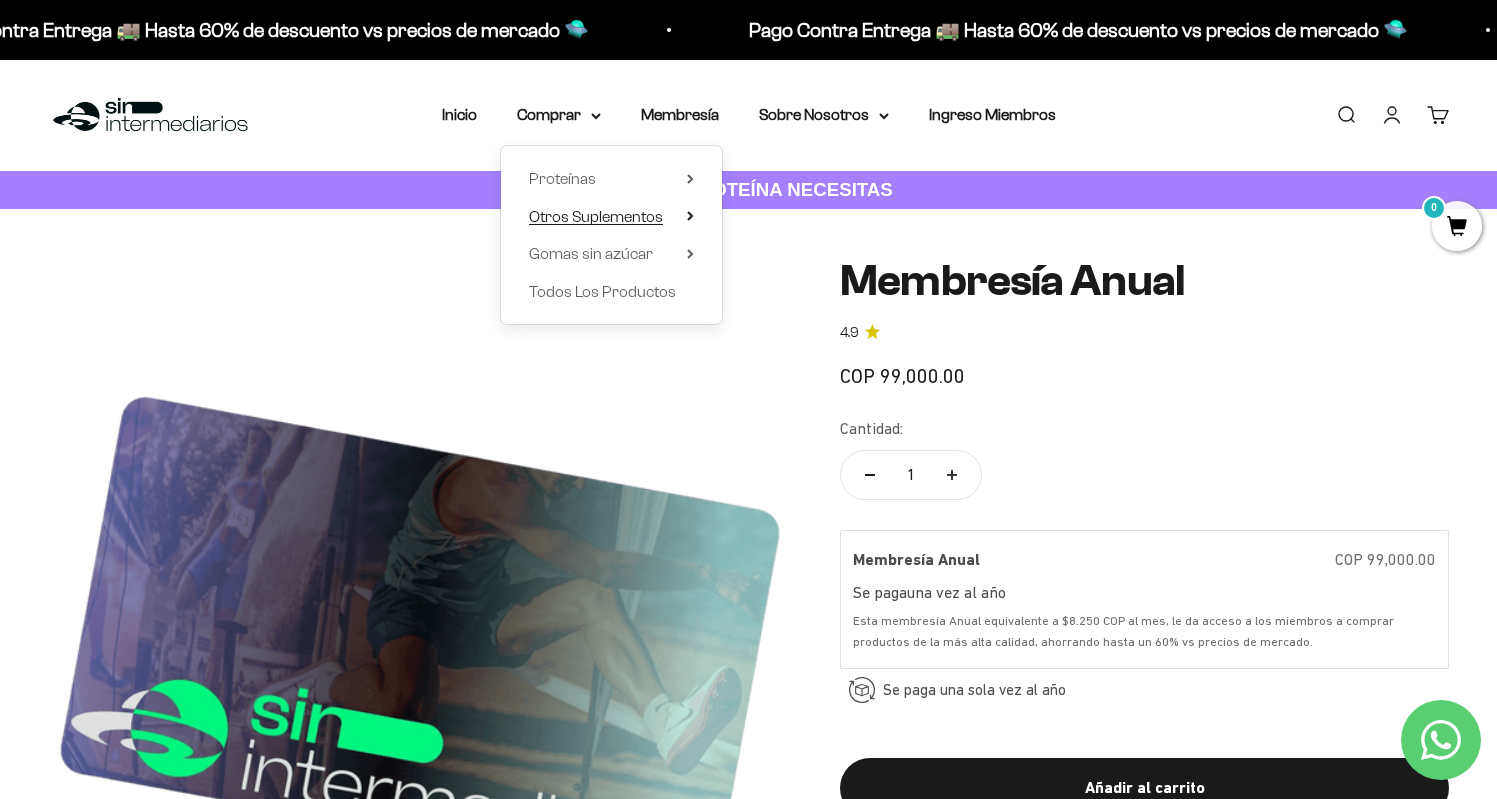 click on "Otros Suplementos" at bounding box center (611, 217) 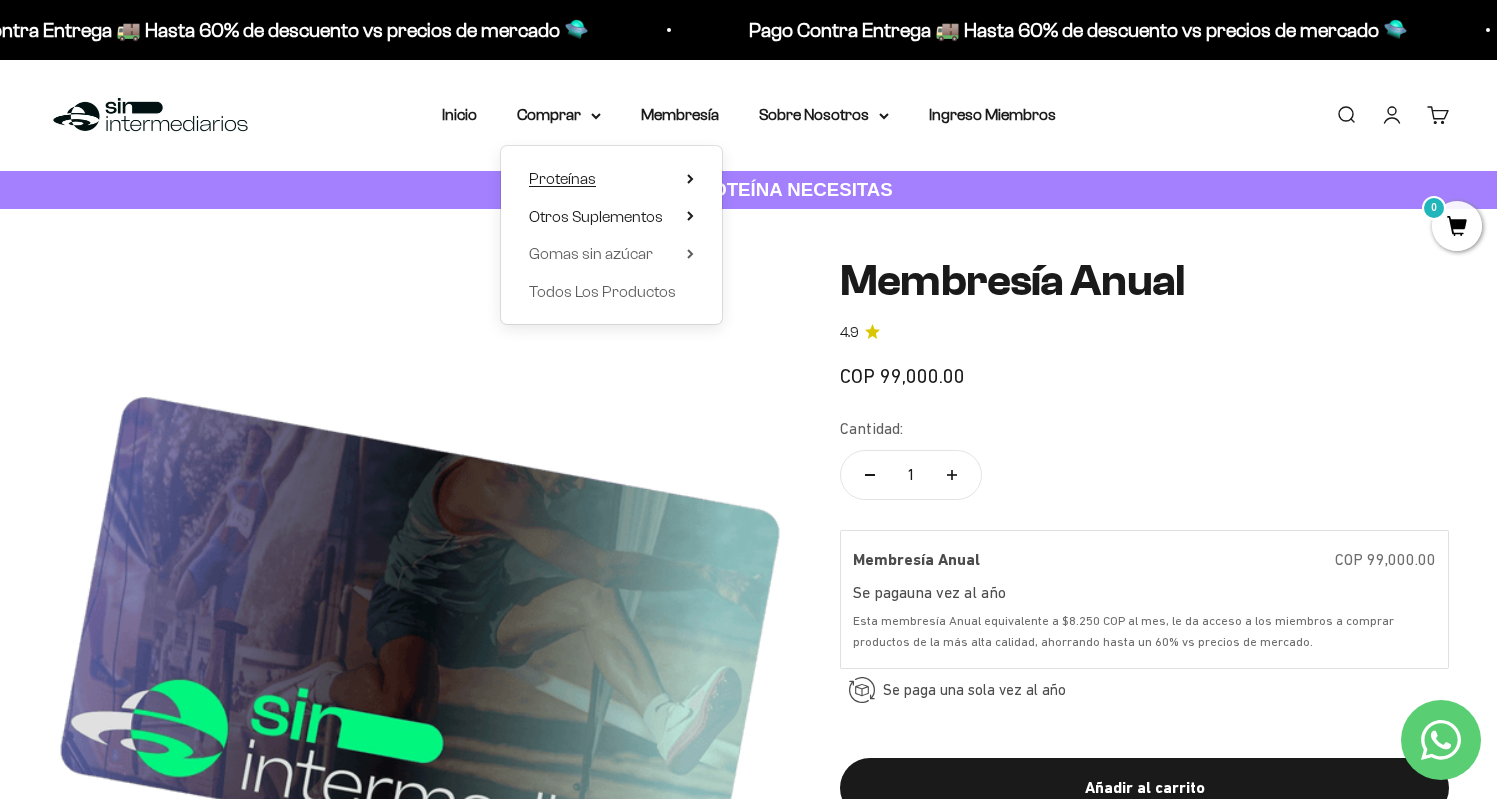 click on "Proteínas" at bounding box center (611, 179) 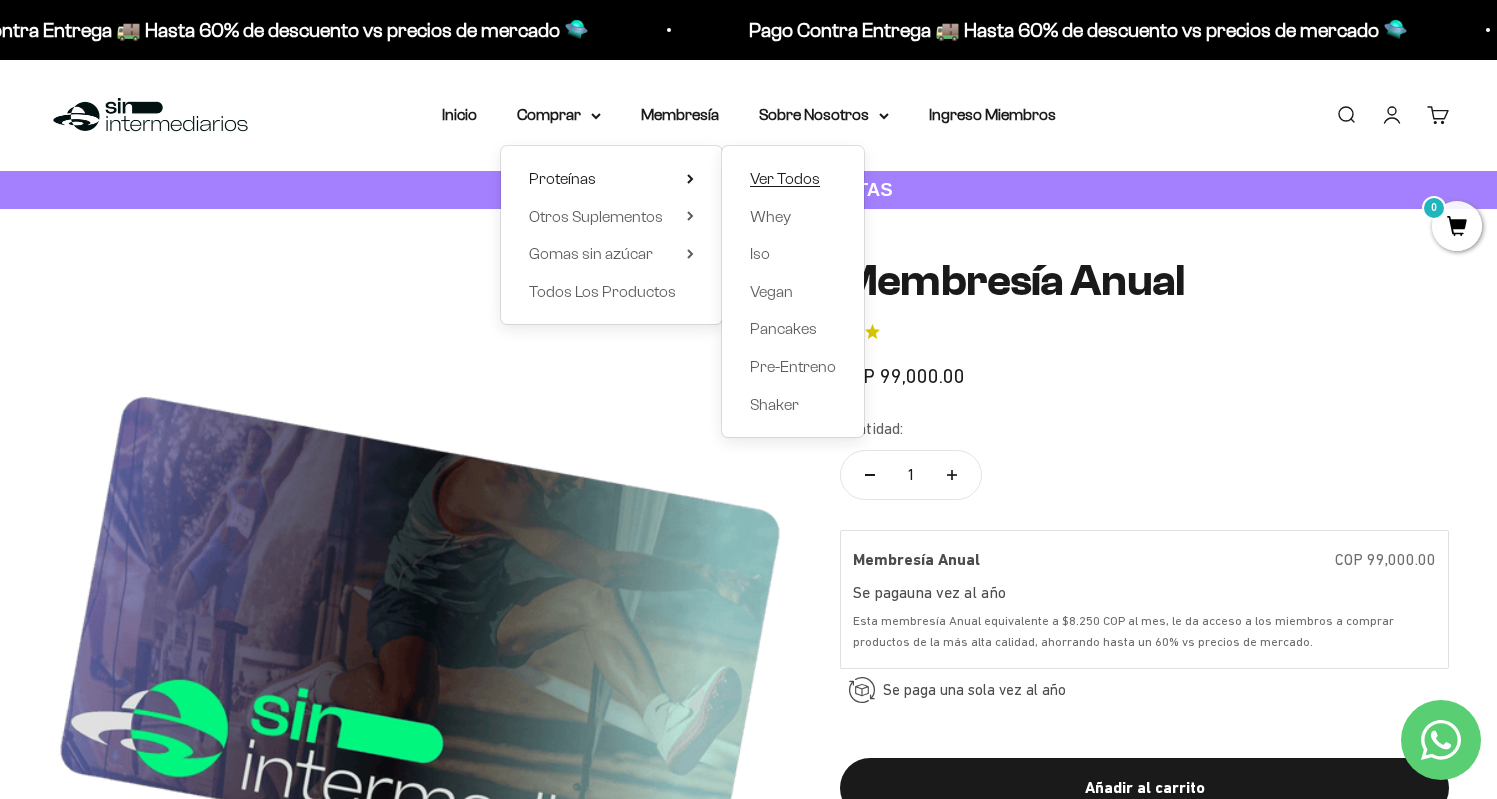 click on "Ver Todos" at bounding box center (785, 178) 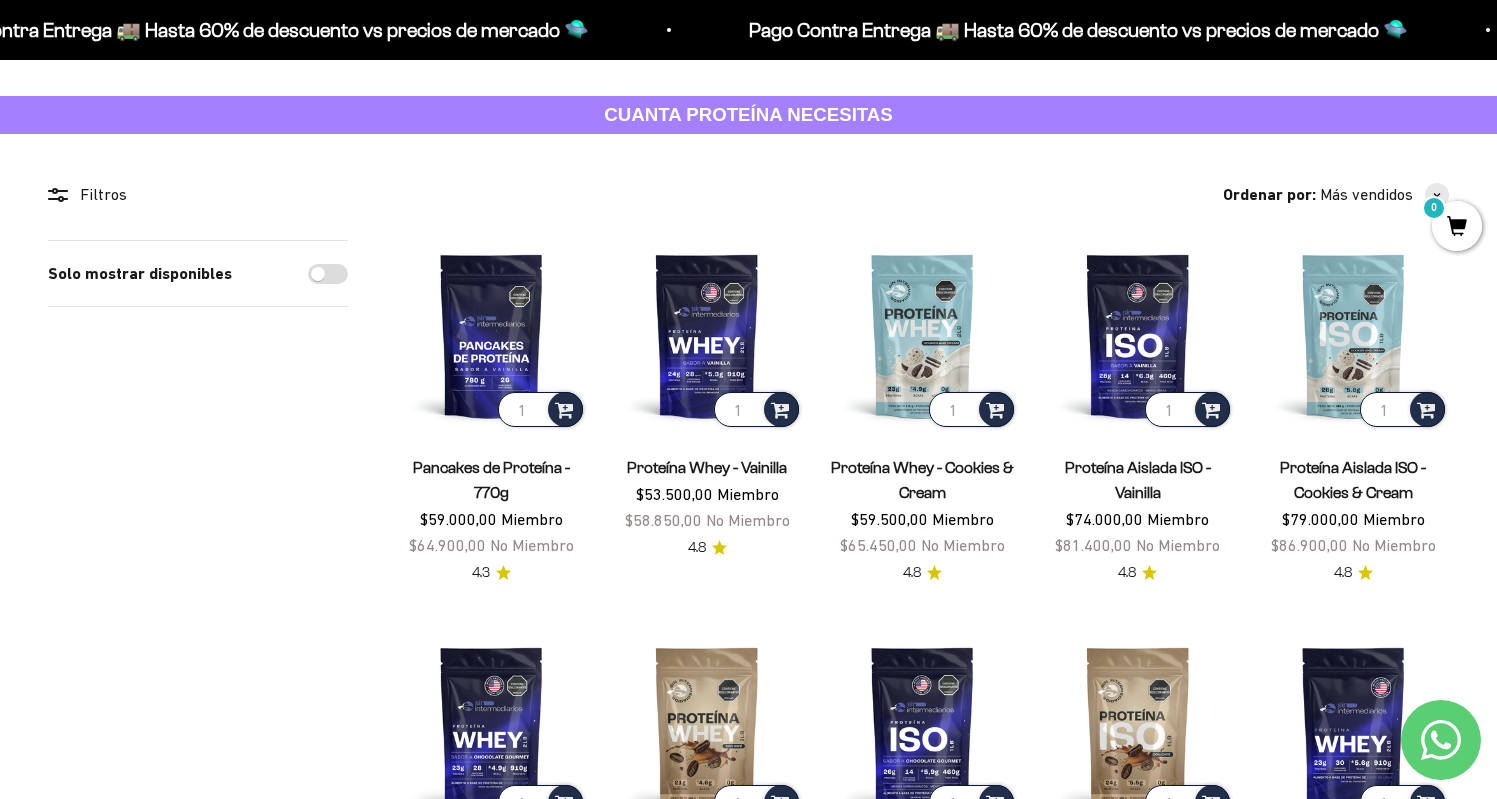 scroll, scrollTop: 0, scrollLeft: 0, axis: both 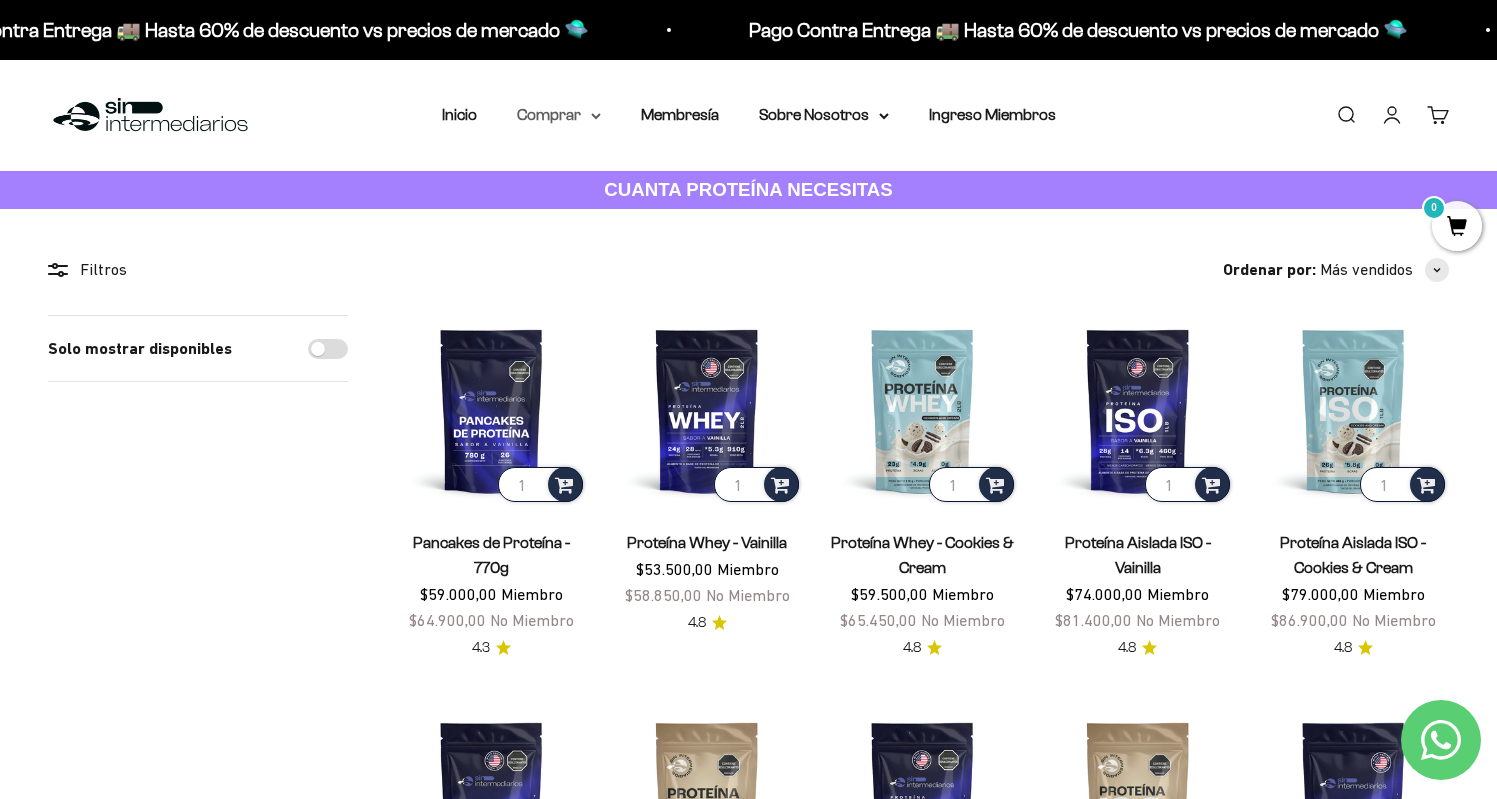 click 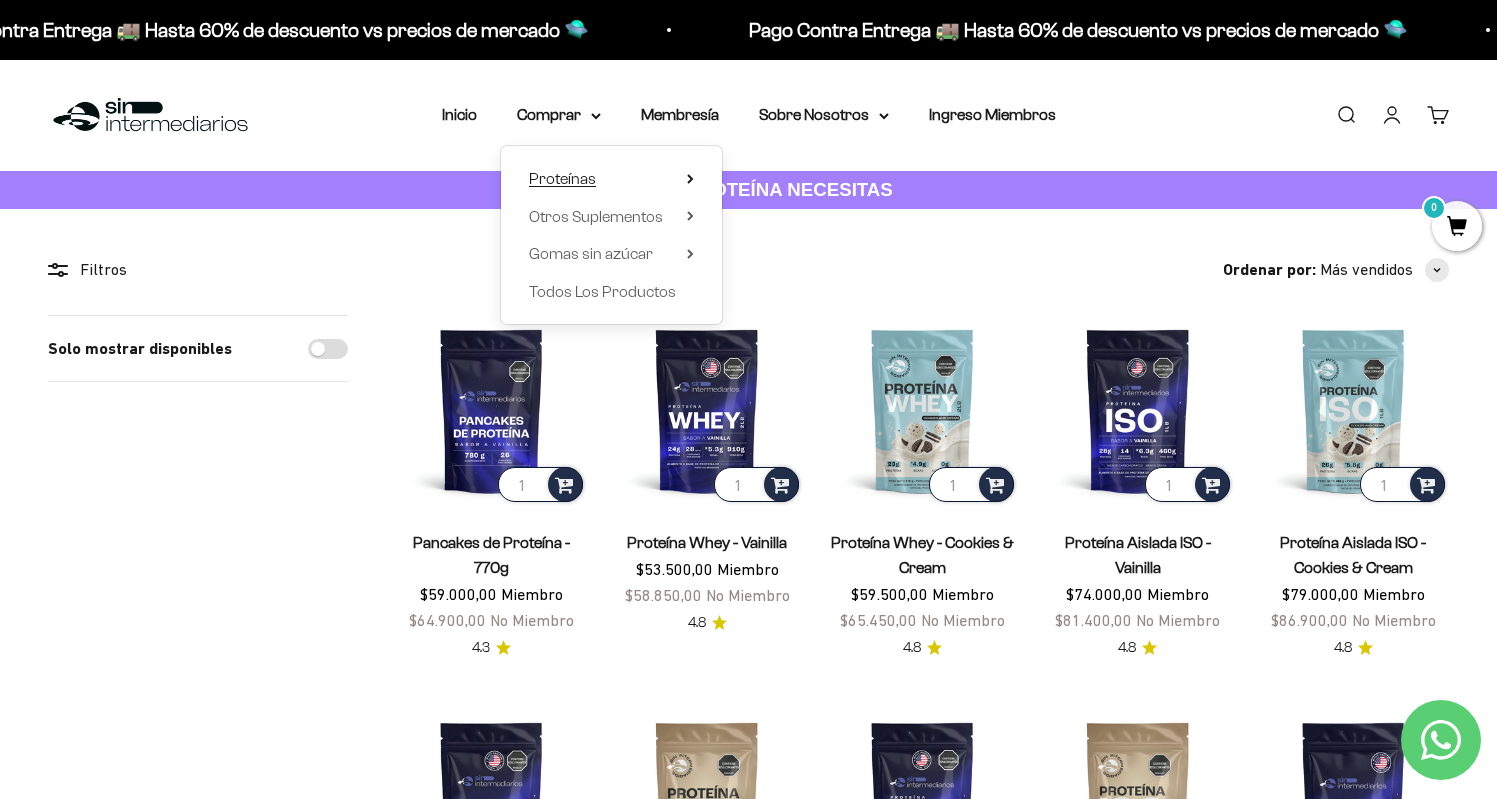 click on "Proteínas" at bounding box center [611, 179] 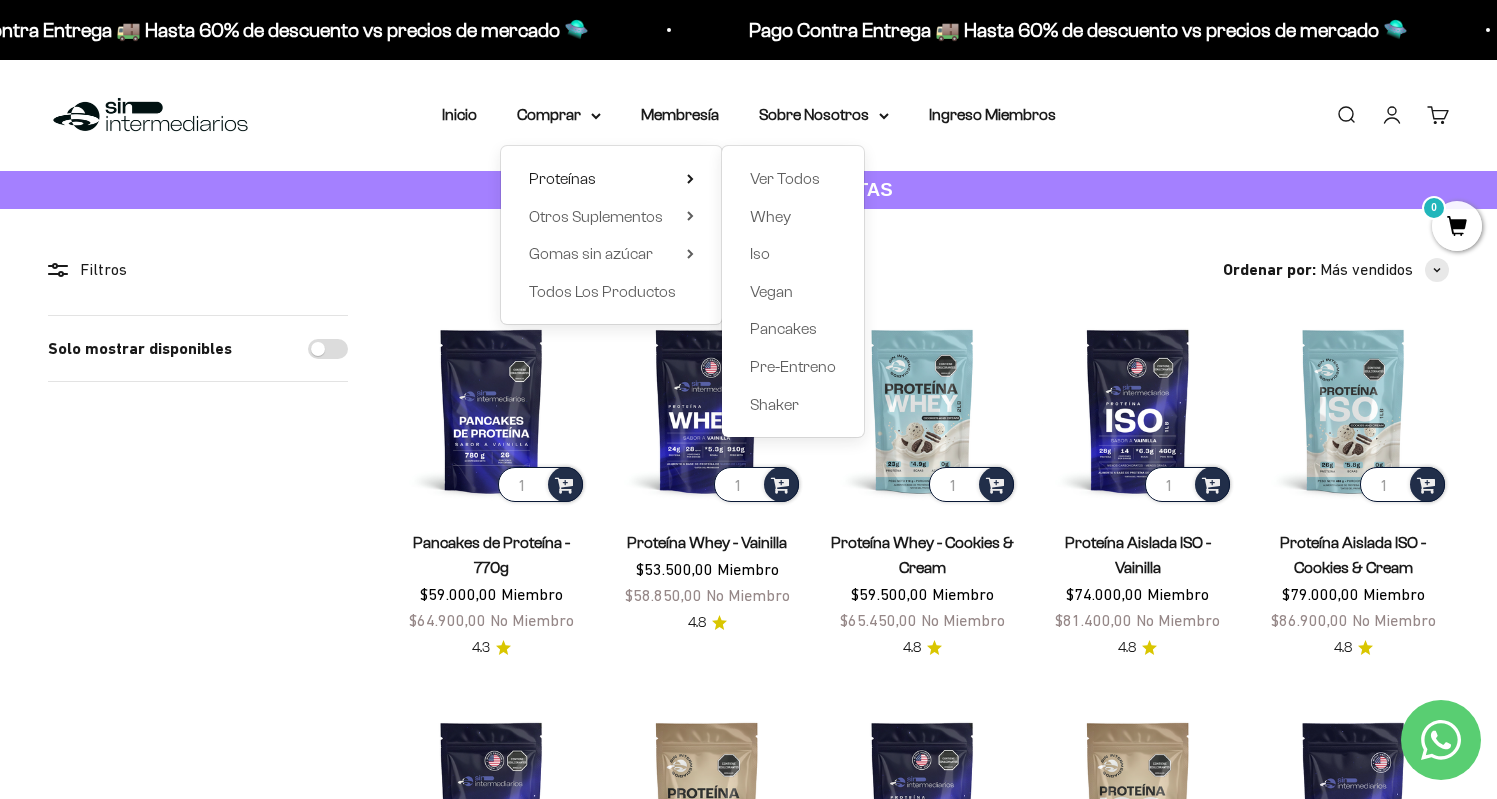 click on "Solo mostrar disponibles" at bounding box center (198, 868) 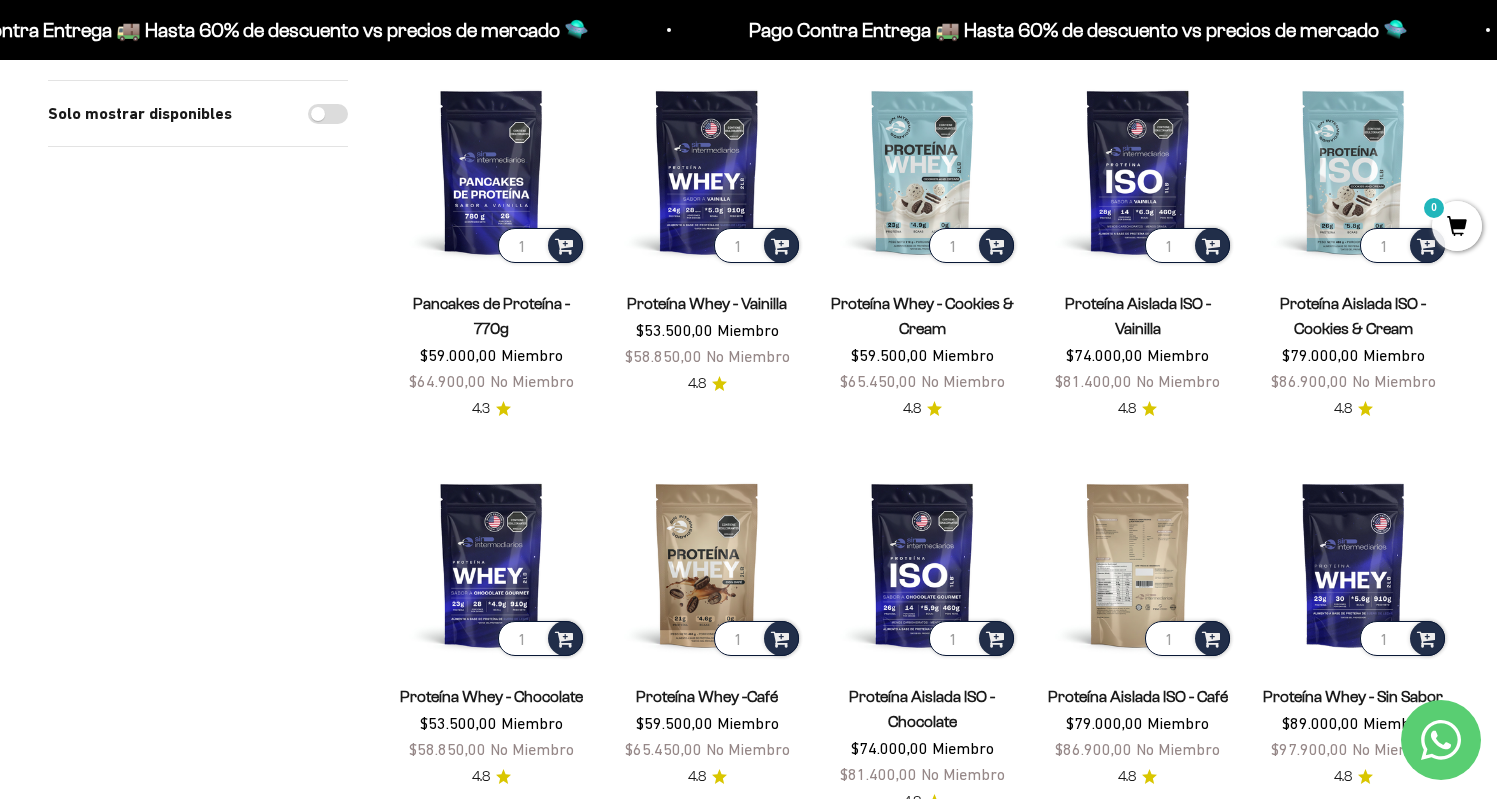 scroll, scrollTop: 234, scrollLeft: 0, axis: vertical 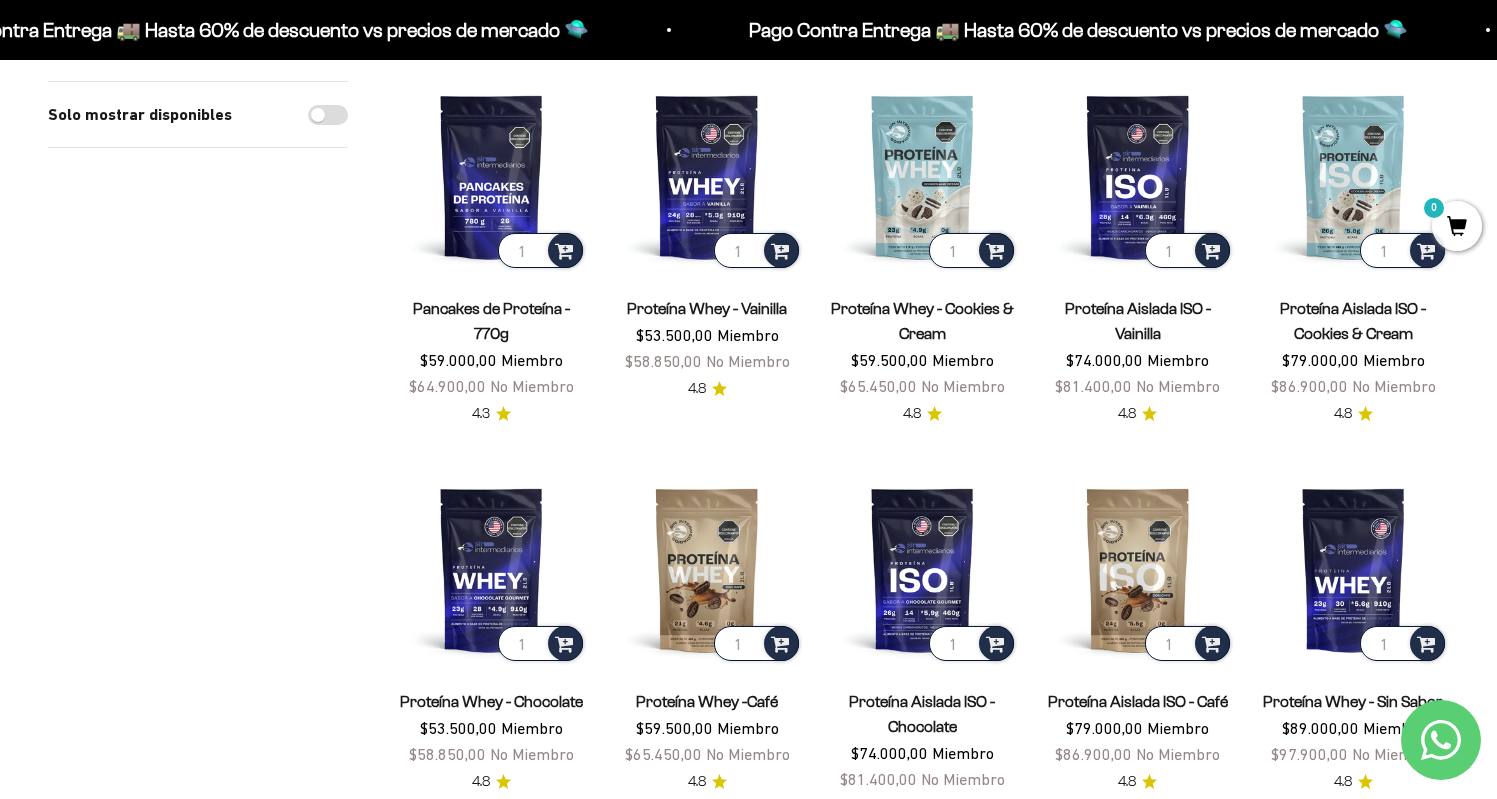click on "Proteína Aislada ISO - Vainilla" at bounding box center [1138, 321] 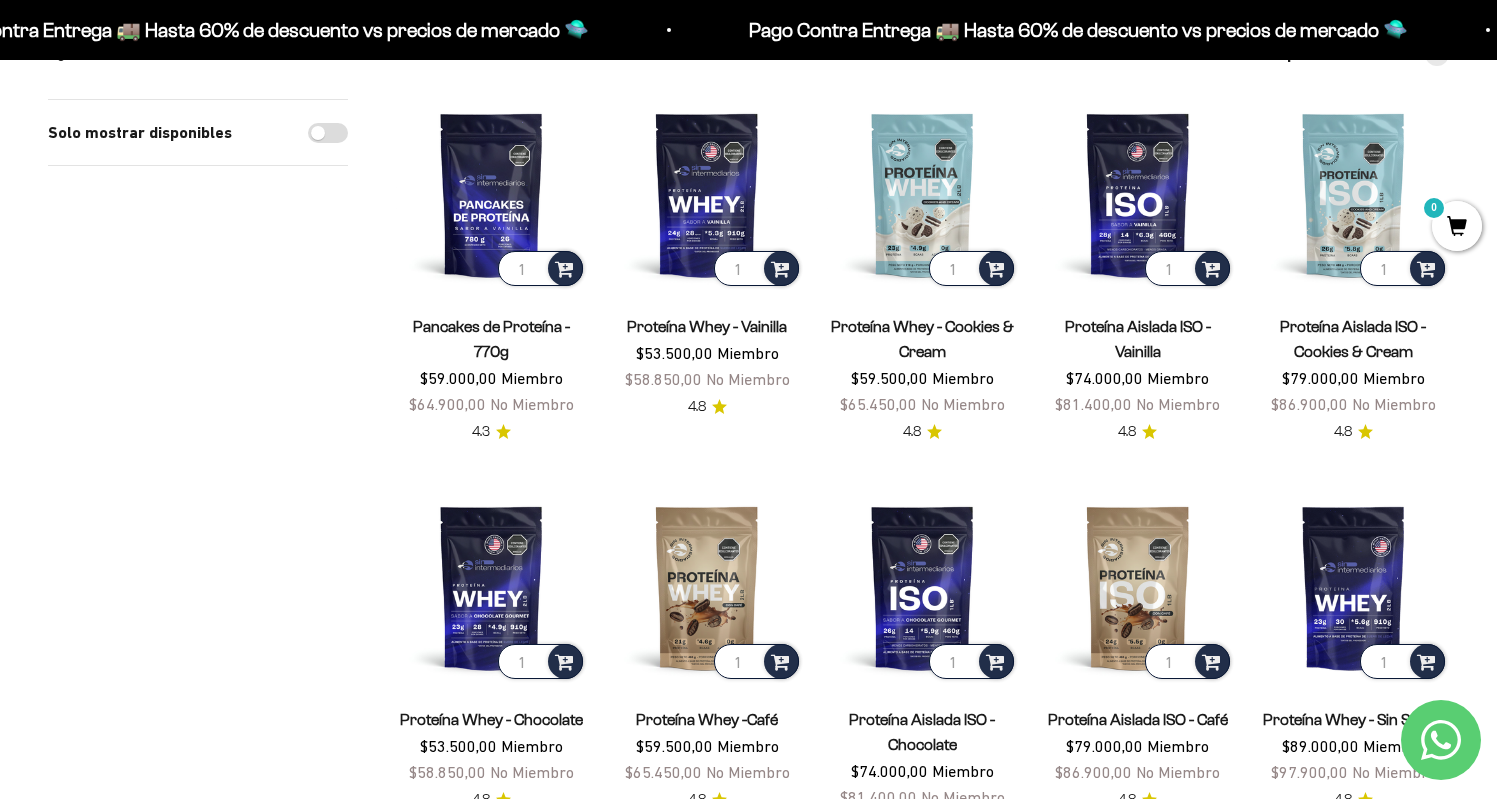 scroll, scrollTop: 220, scrollLeft: 0, axis: vertical 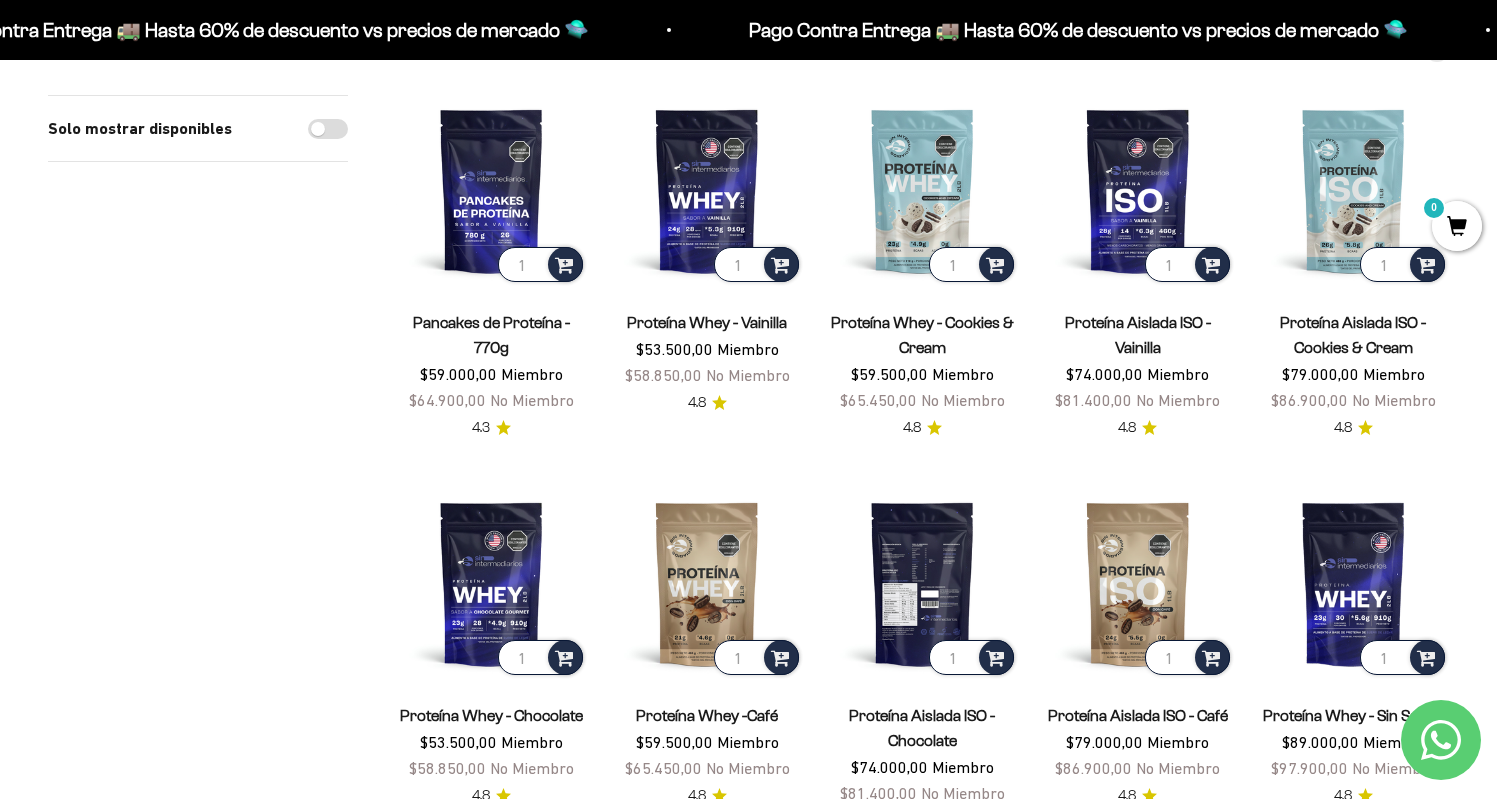 click at bounding box center (922, 583) 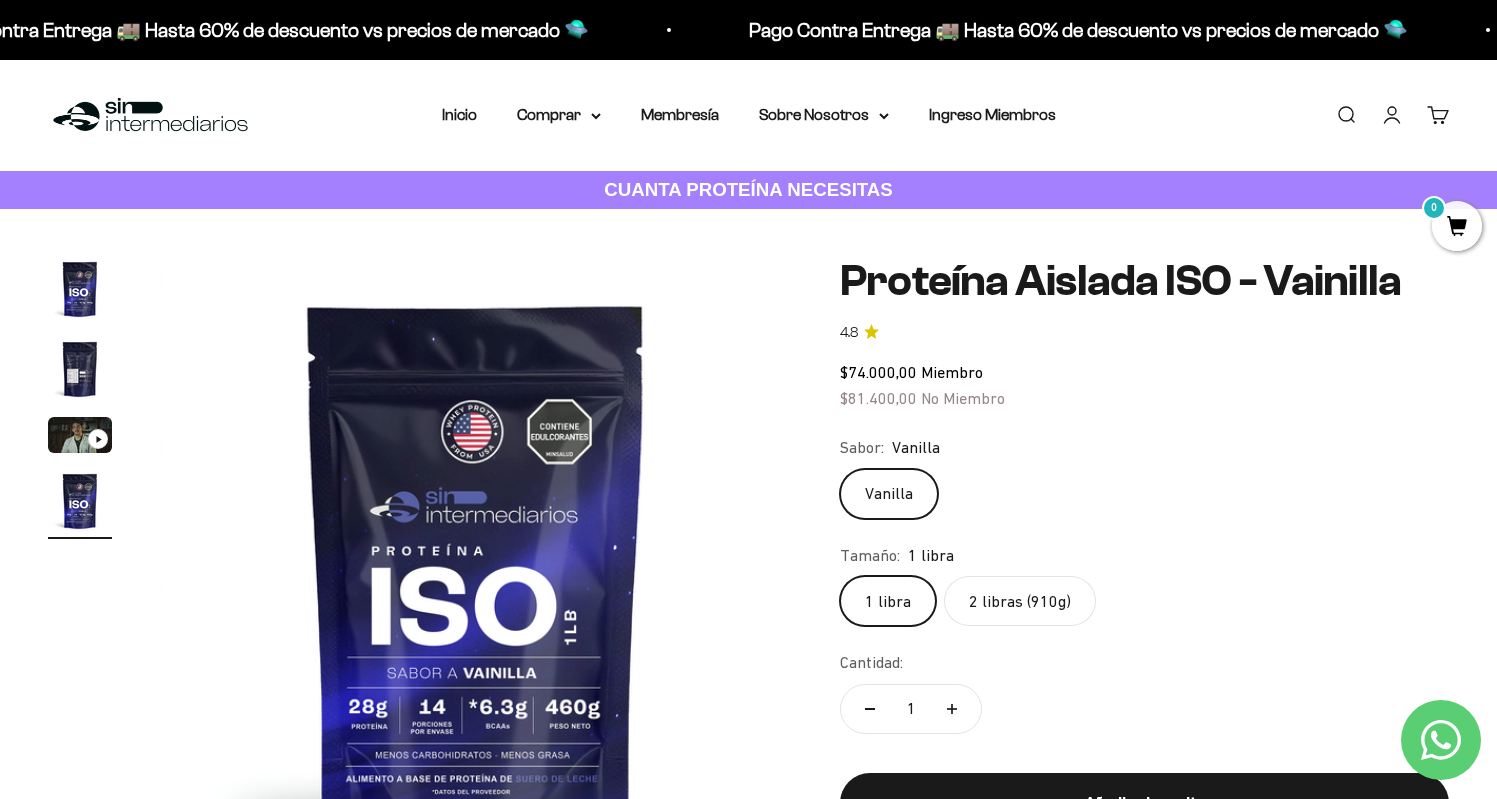 scroll, scrollTop: 0, scrollLeft: 0, axis: both 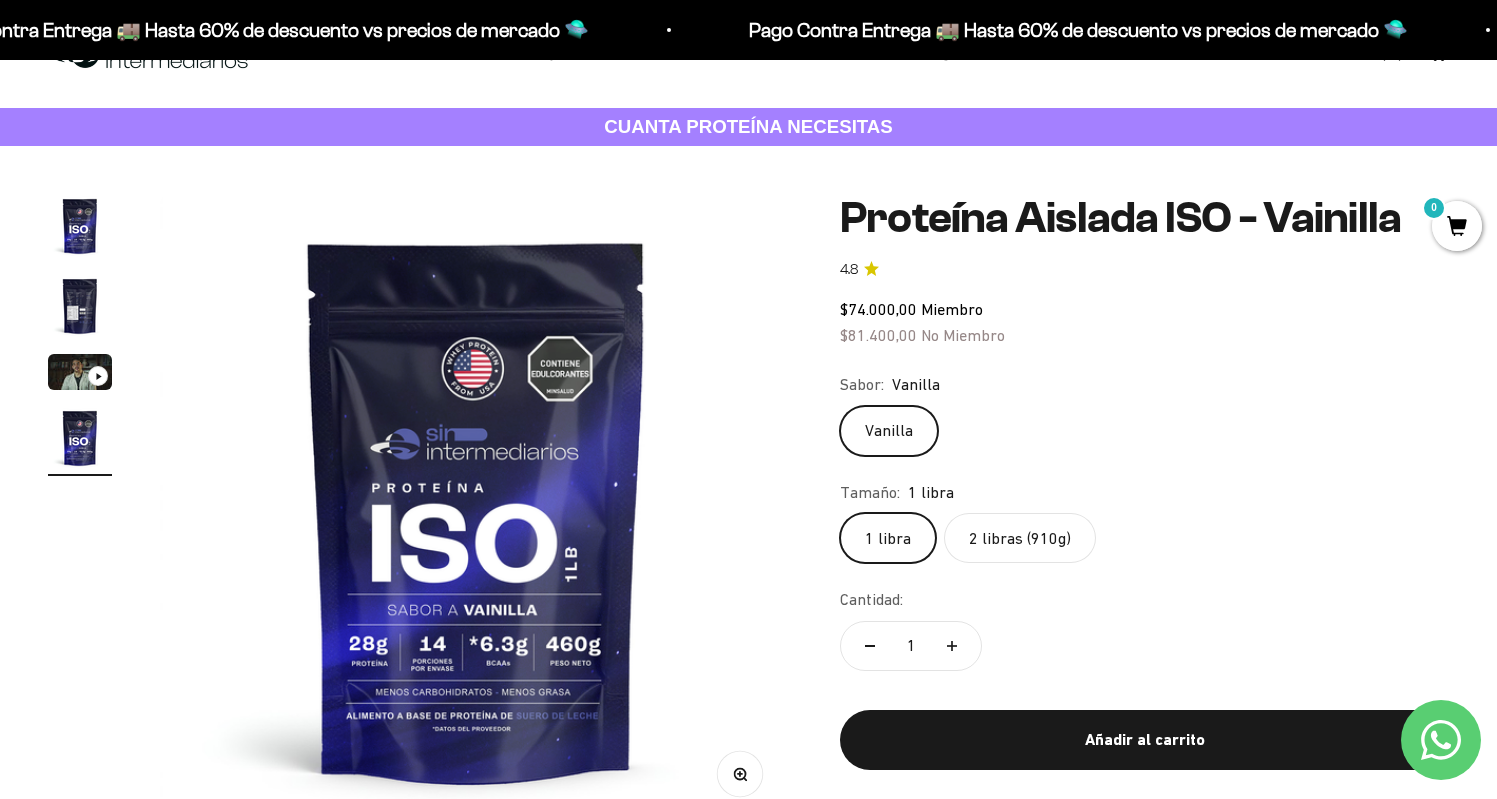 click on "2 libras (910g)" 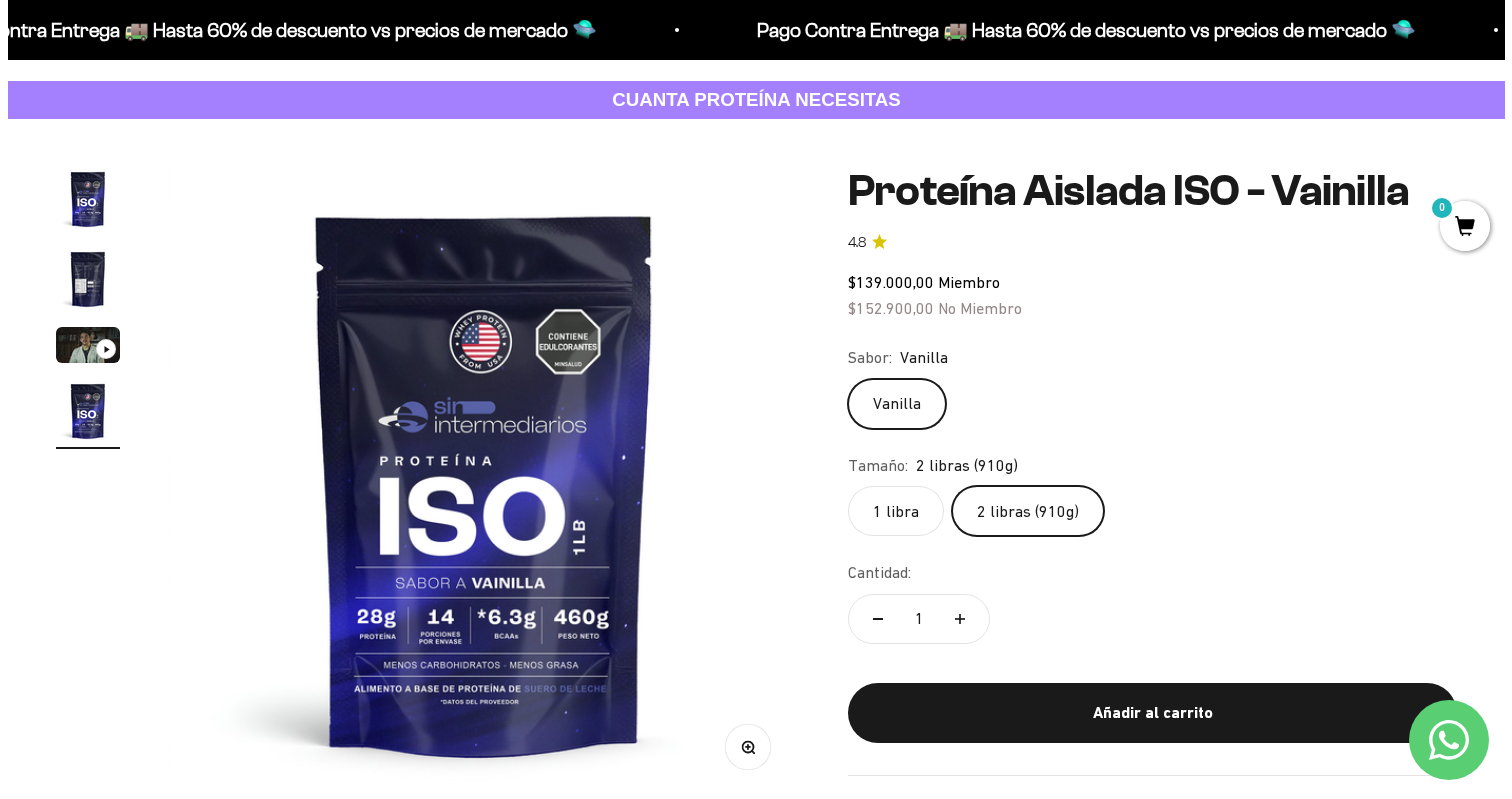 scroll, scrollTop: 158, scrollLeft: 0, axis: vertical 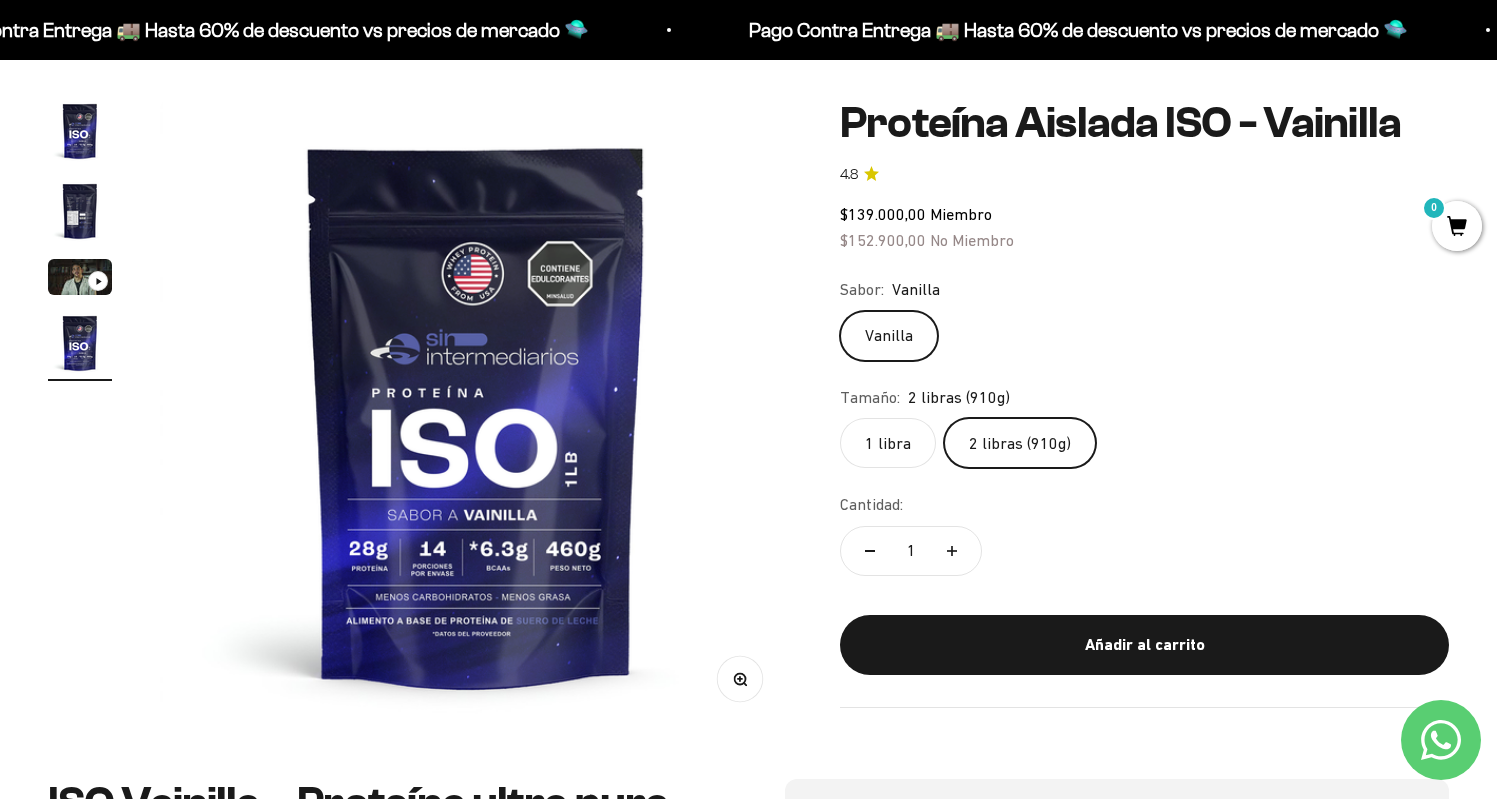 click 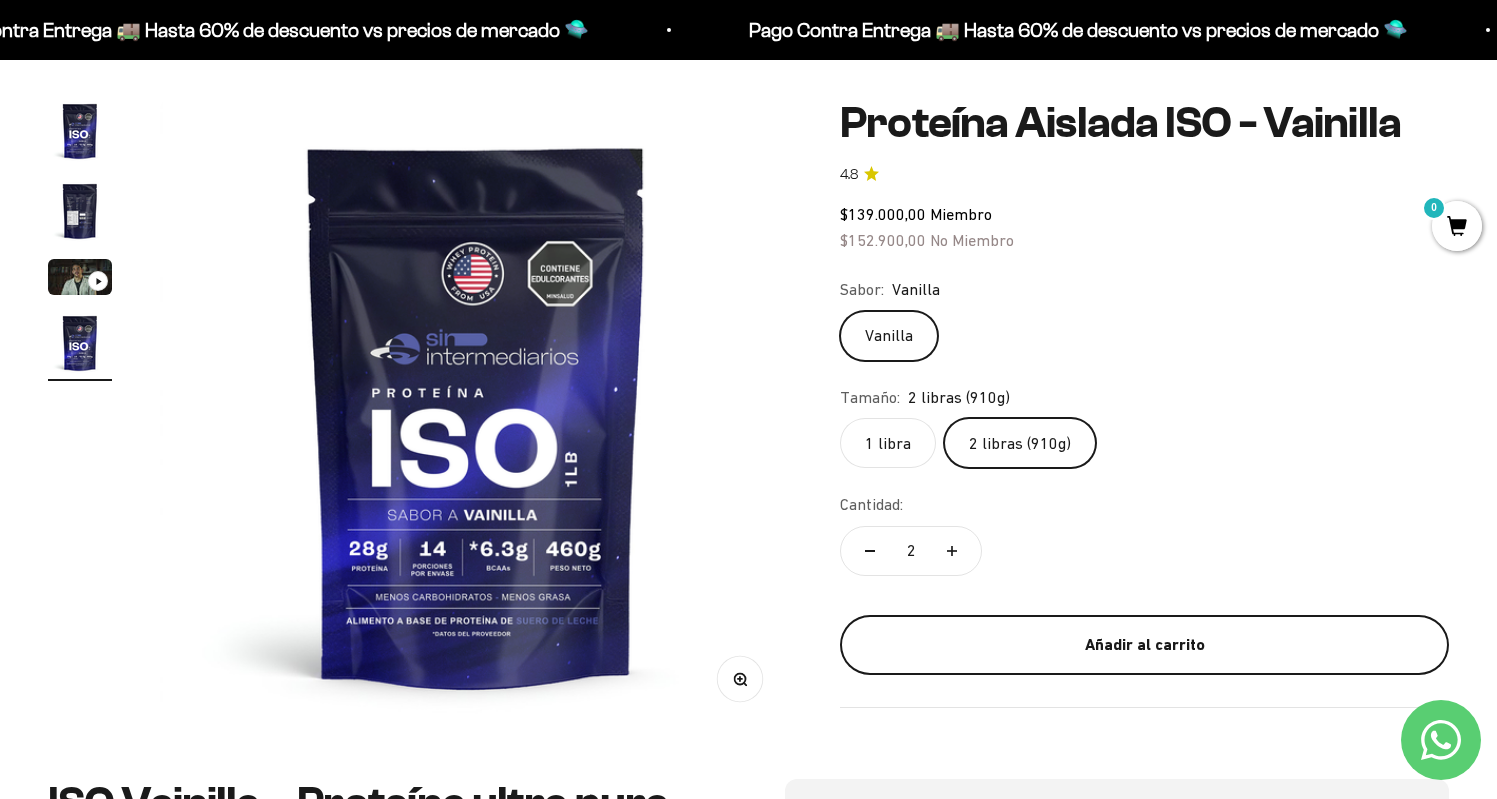 click on "Añadir al carrito" at bounding box center (1144, 645) 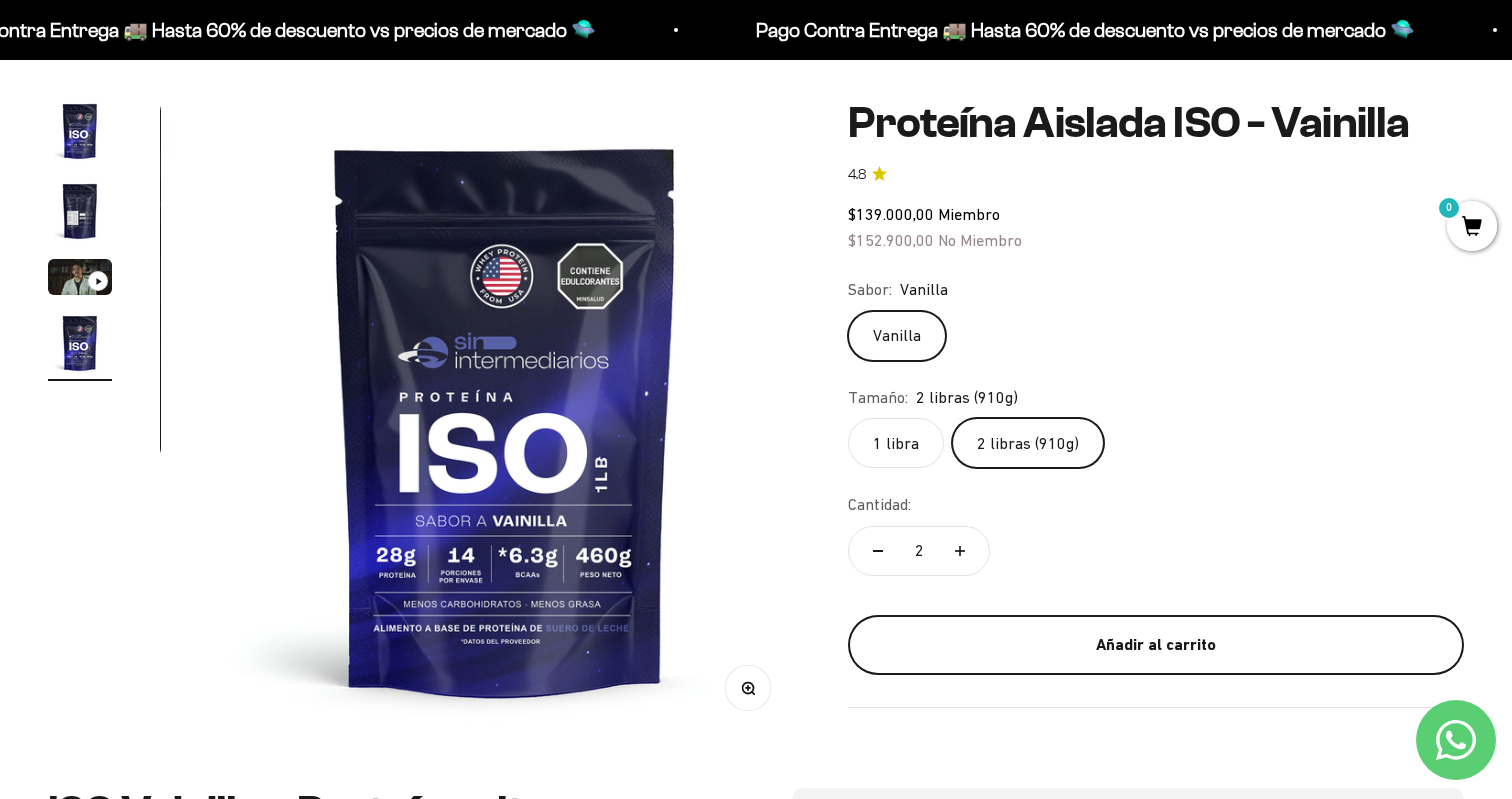 scroll, scrollTop: 0, scrollLeft: 1993, axis: horizontal 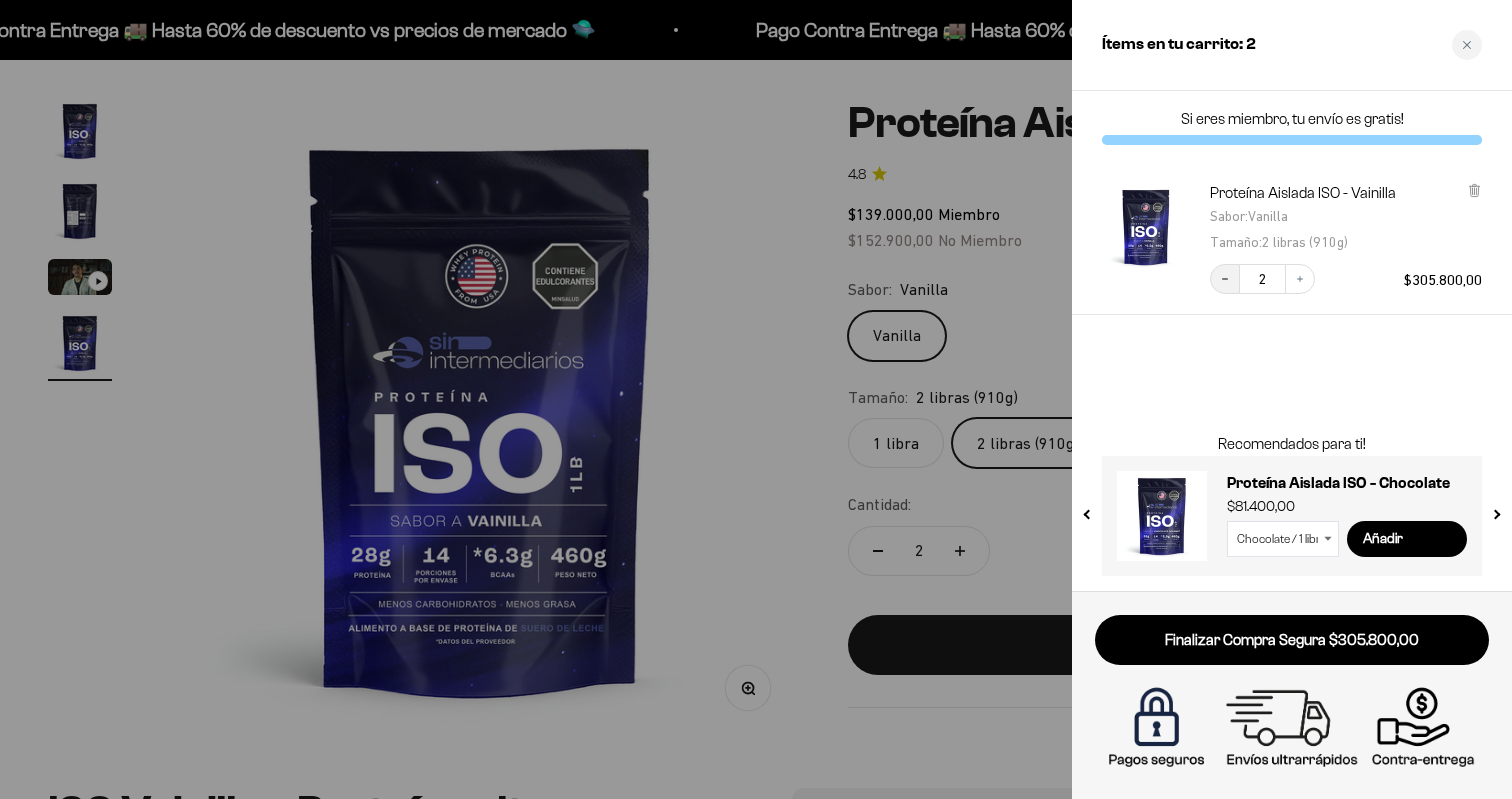 click on "Decrease quantity" at bounding box center (1225, 279) 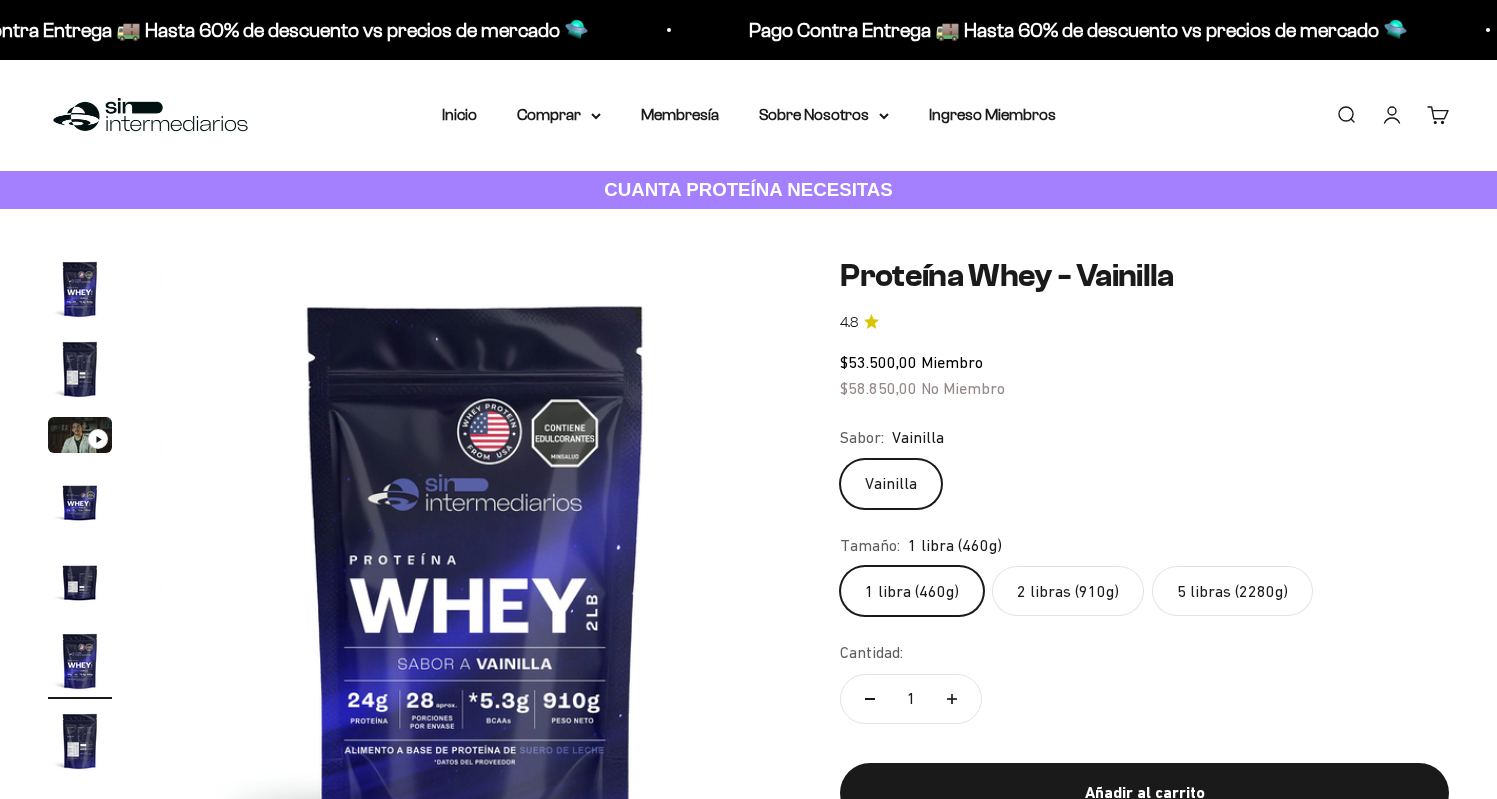 scroll, scrollTop: 0, scrollLeft: 0, axis: both 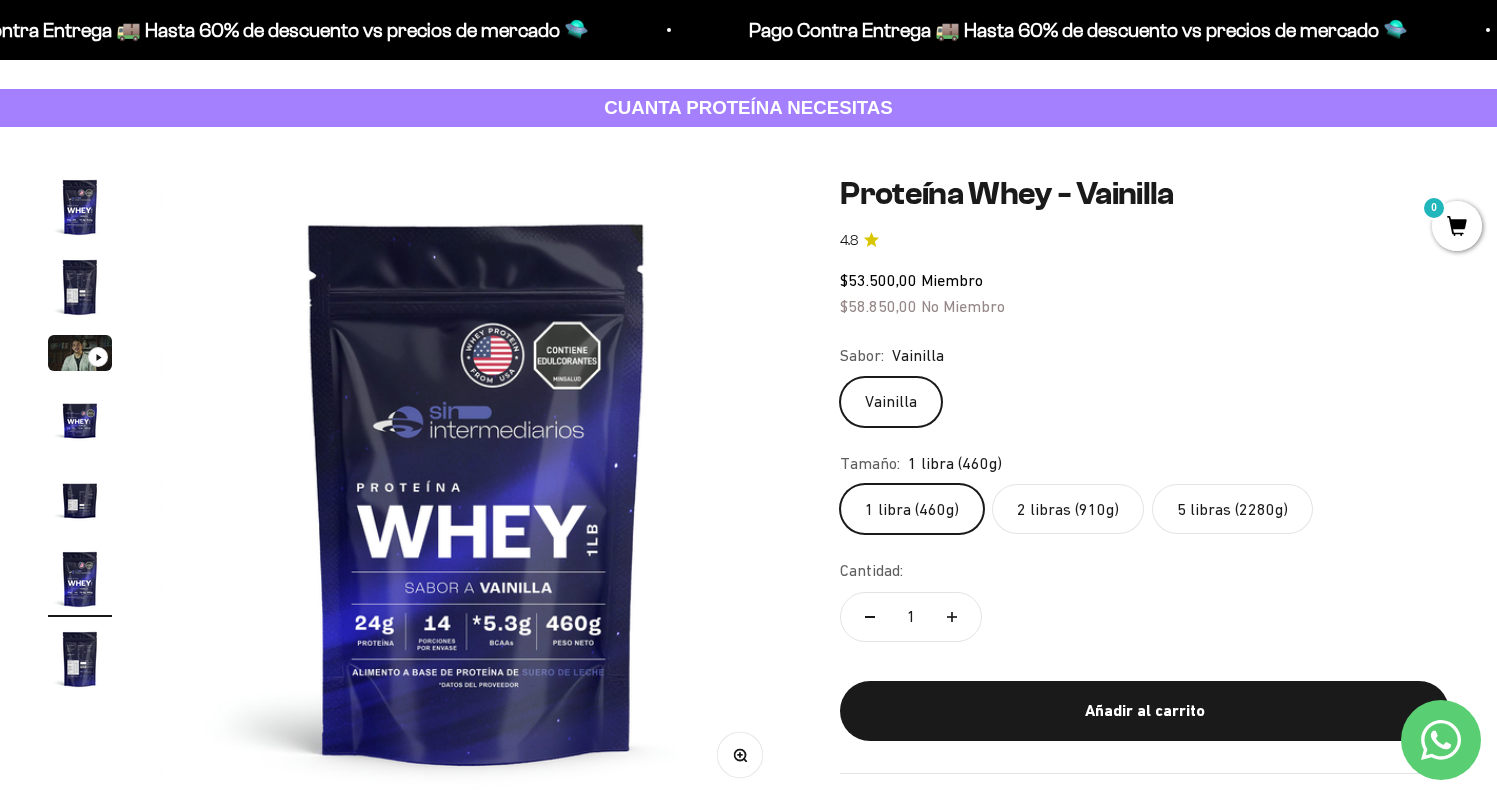 click on "2 libras (910g)" 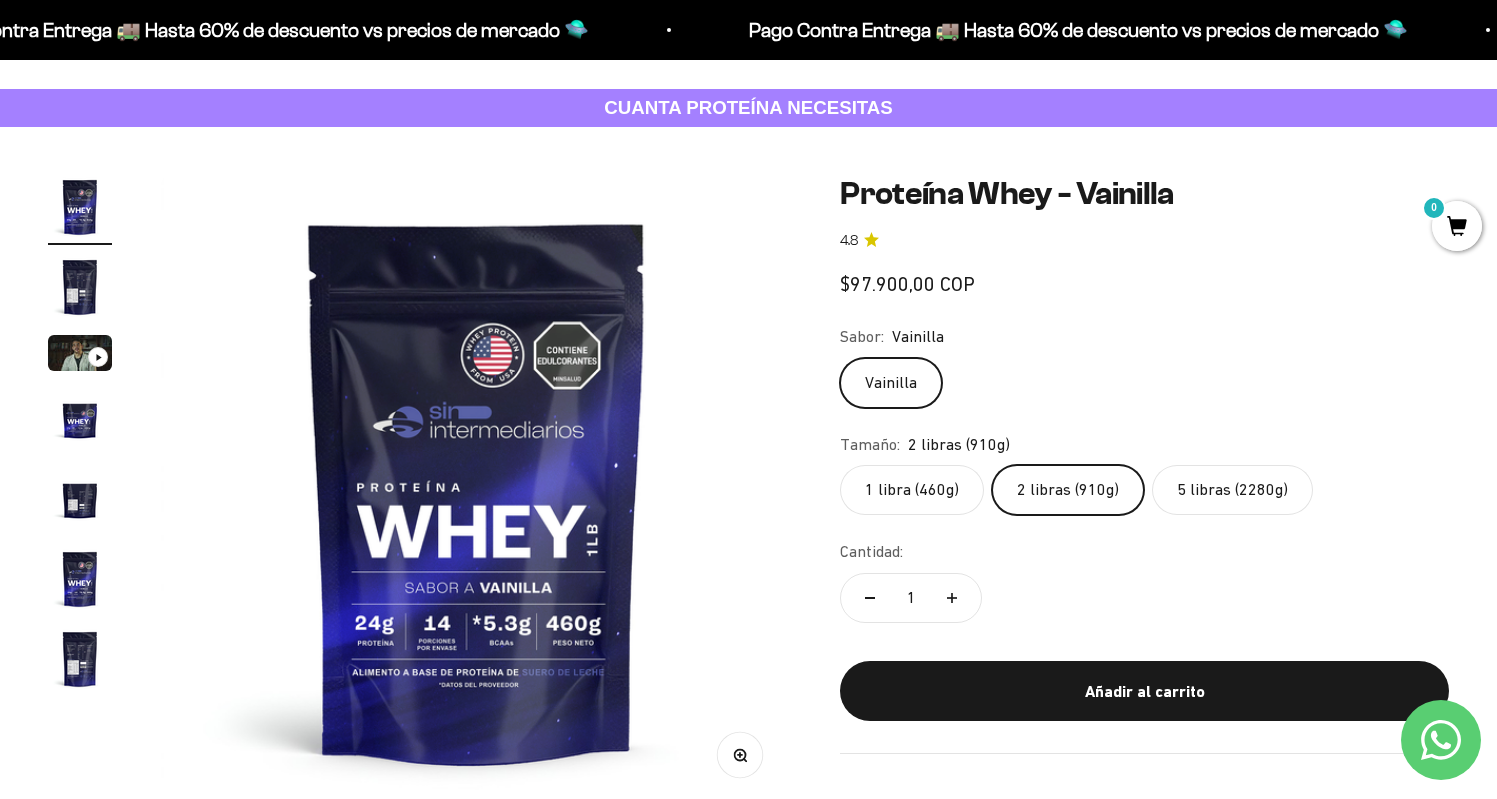 scroll, scrollTop: 0, scrollLeft: 0, axis: both 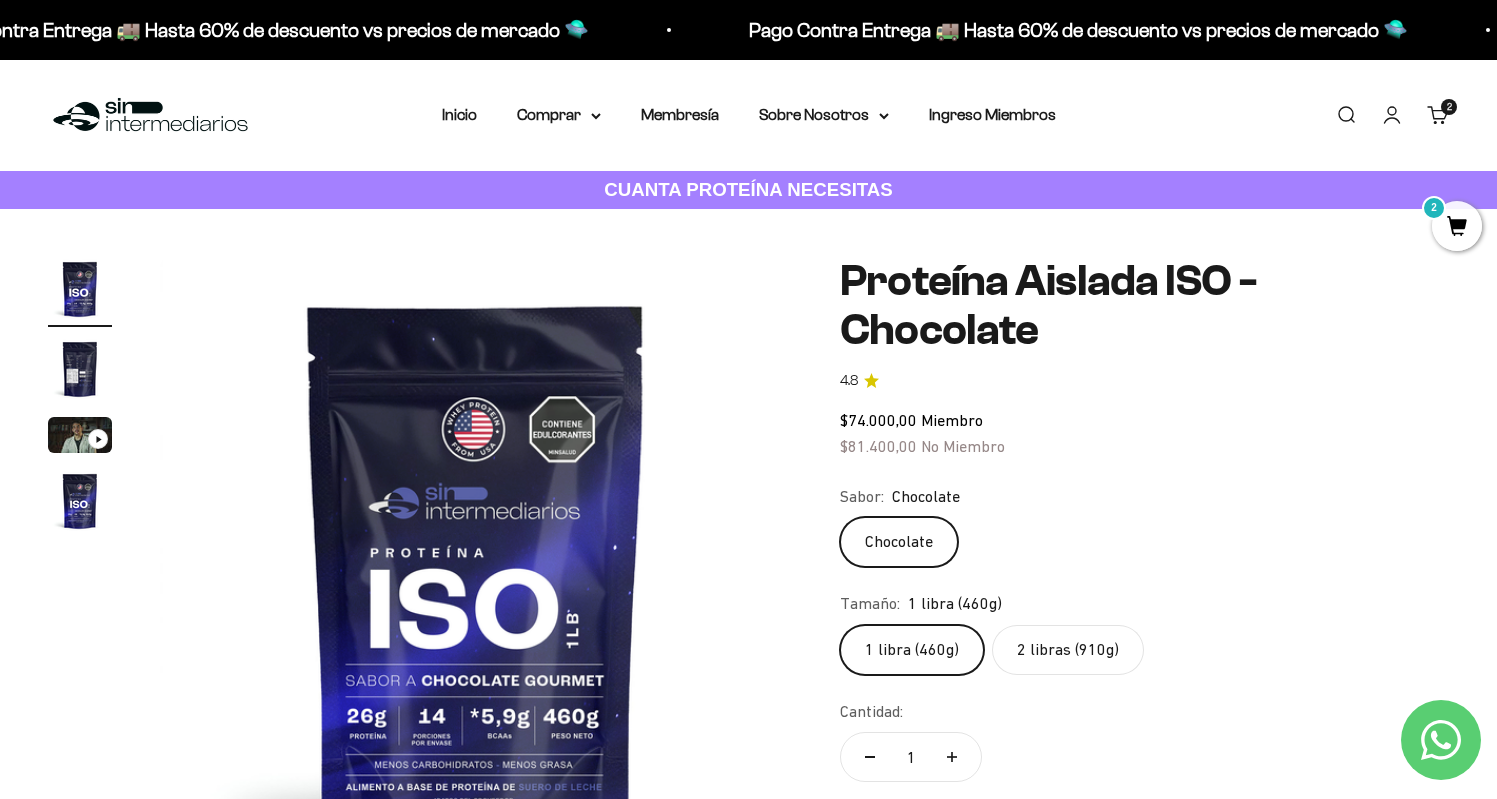click on "2 libras (910g)" 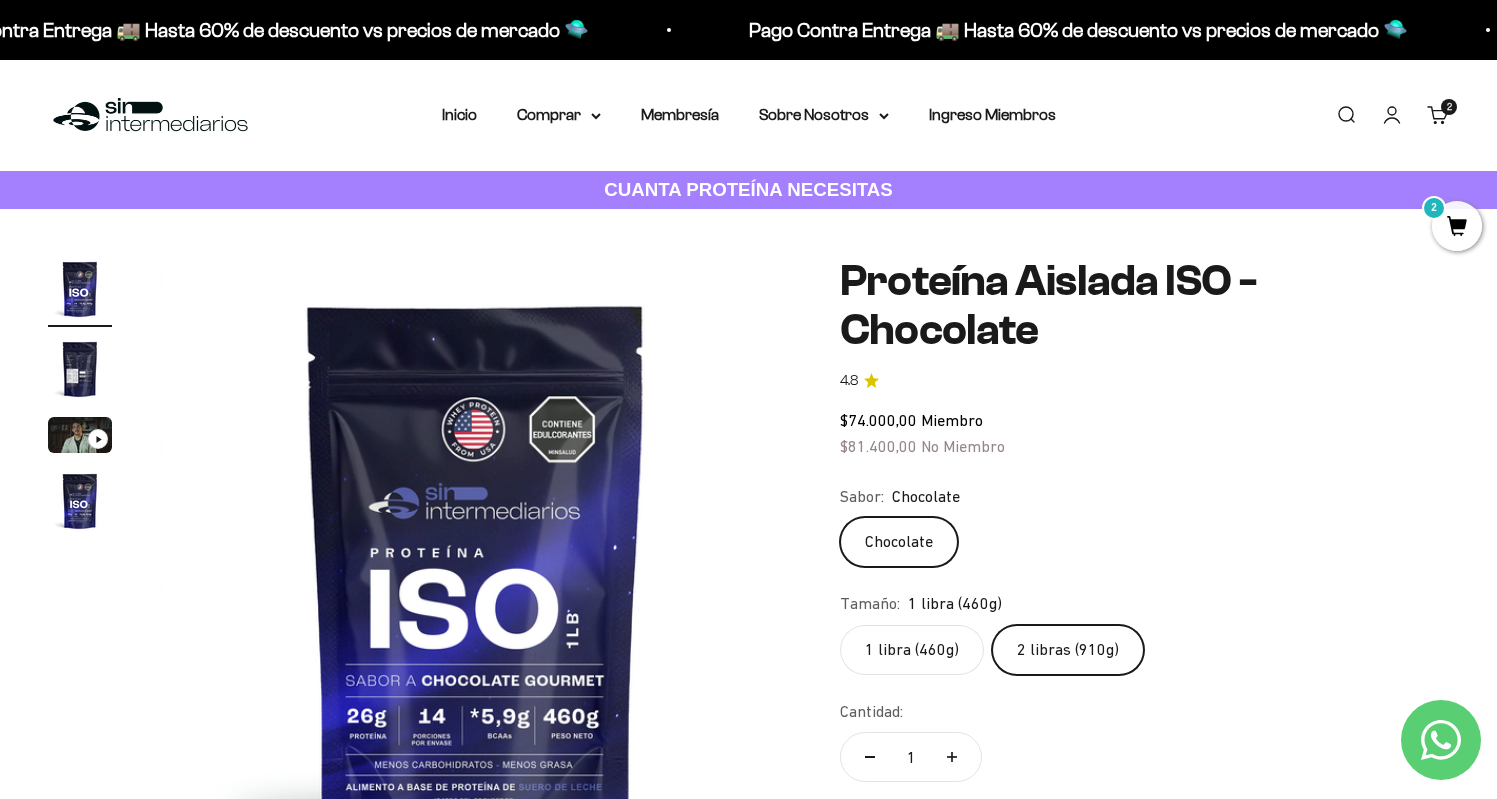 scroll, scrollTop: 0, scrollLeft: 1968, axis: horizontal 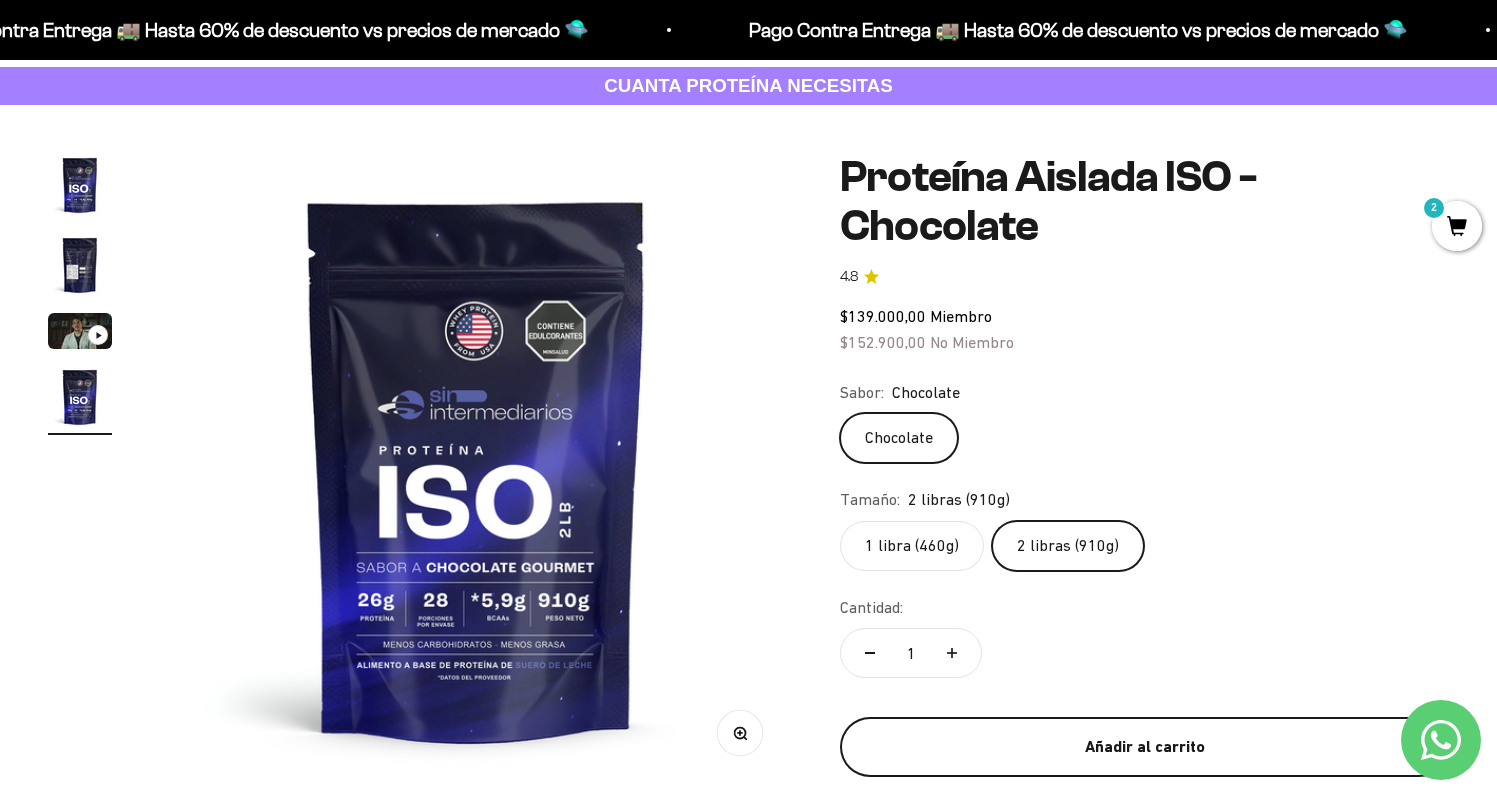 click on "Añadir al carrito" at bounding box center (1144, 747) 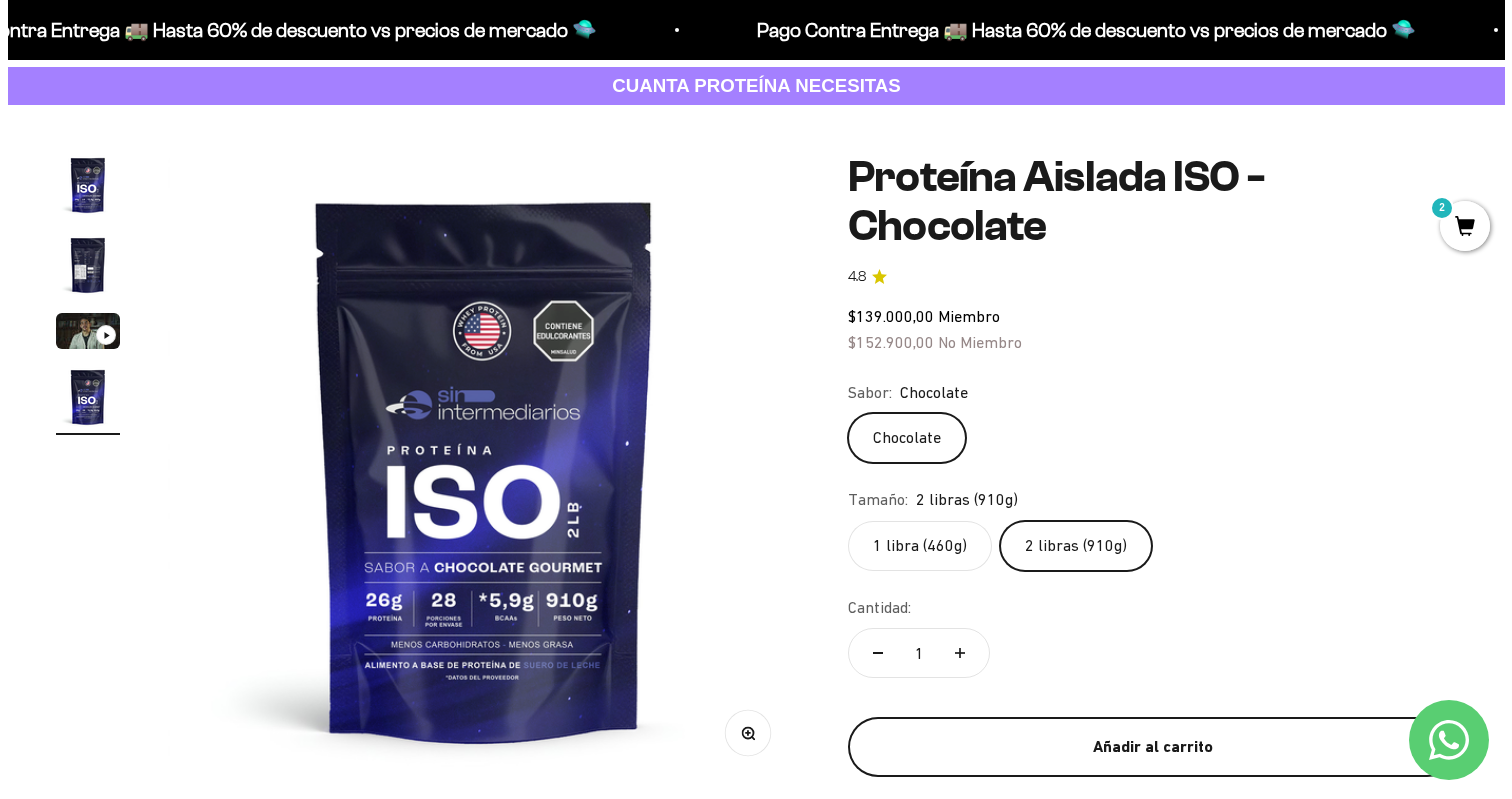 scroll, scrollTop: 0, scrollLeft: 1993, axis: horizontal 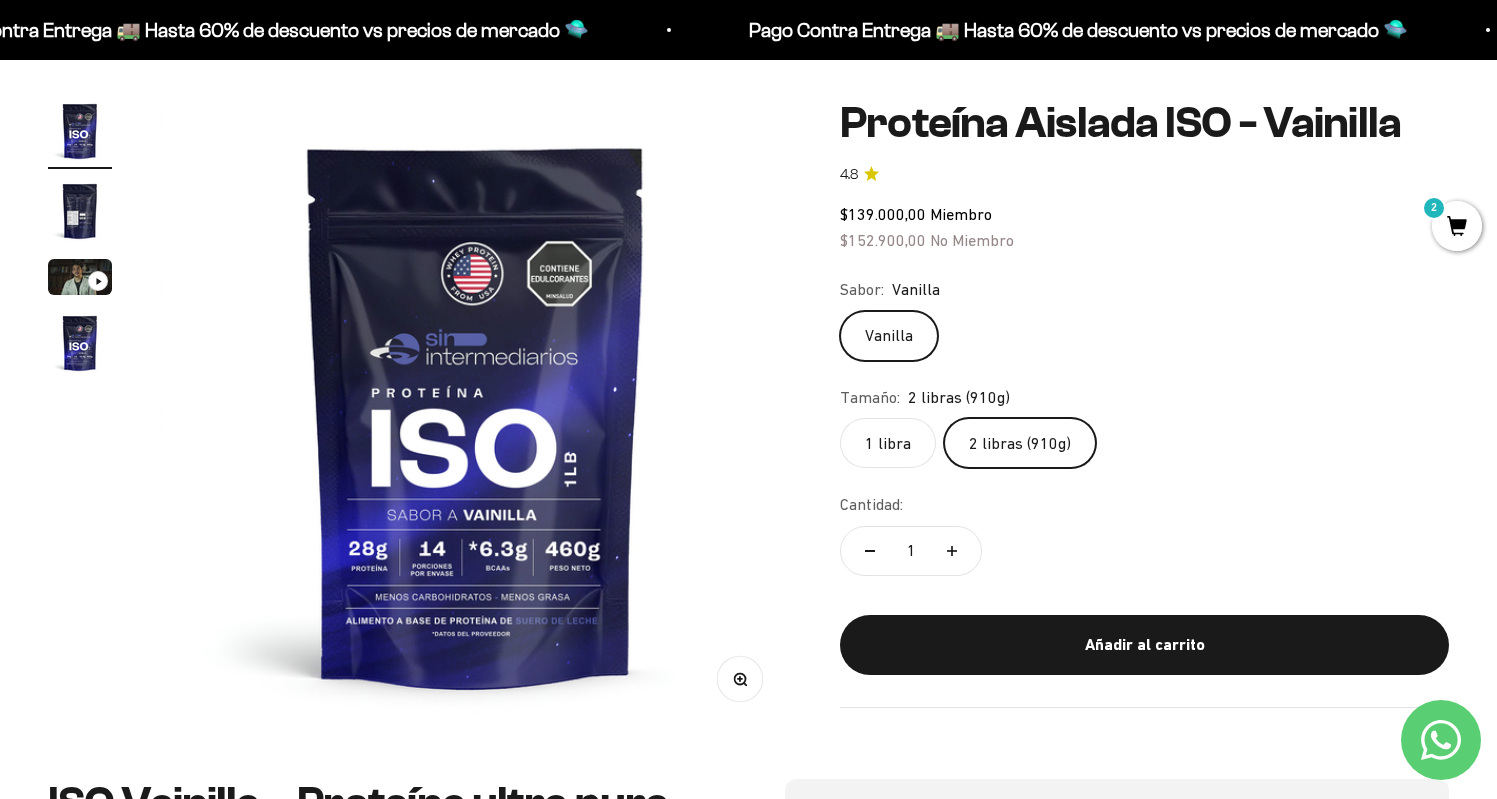 click on "2" at bounding box center (1457, 226) 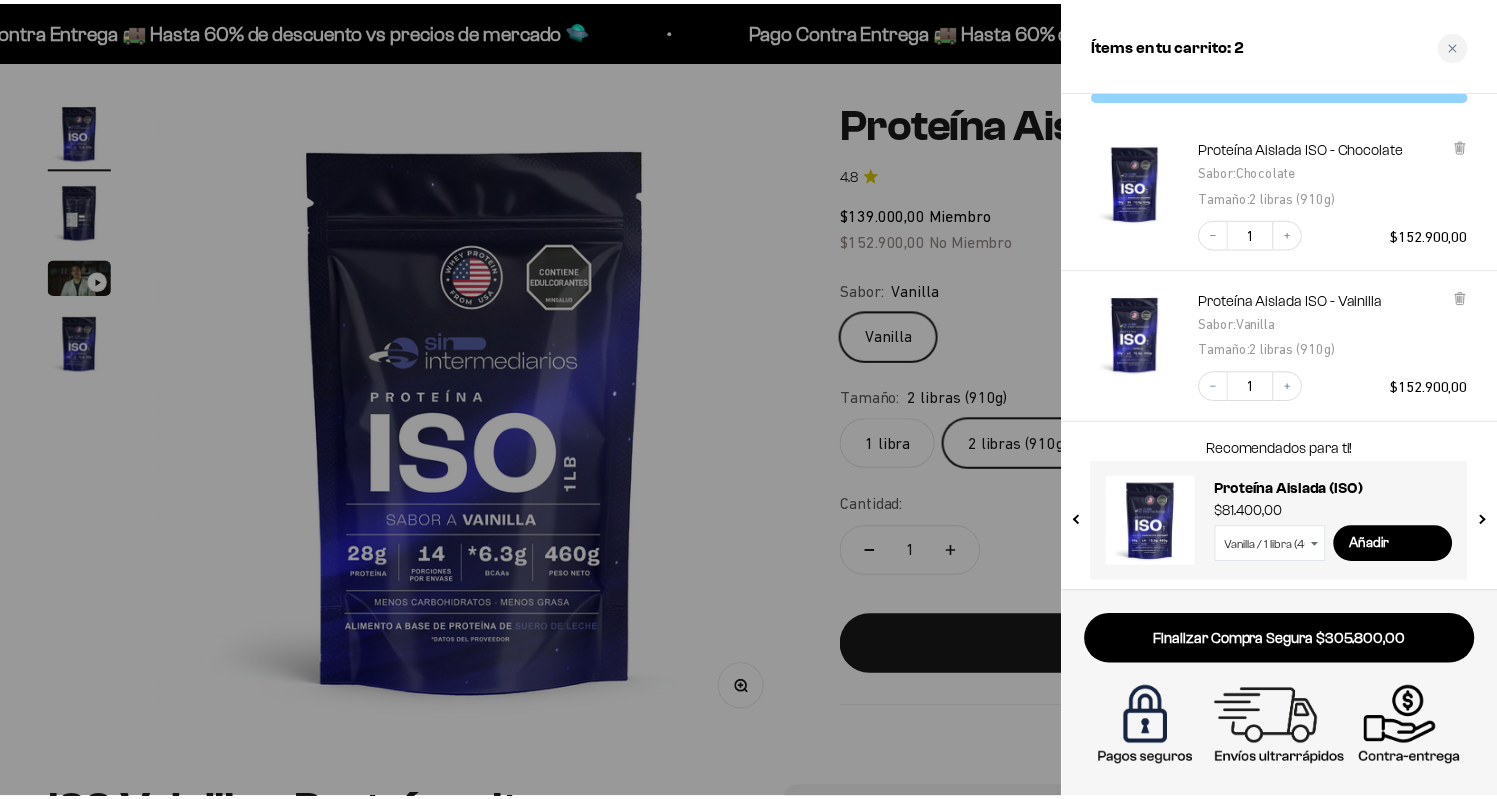 scroll, scrollTop: 51, scrollLeft: 0, axis: vertical 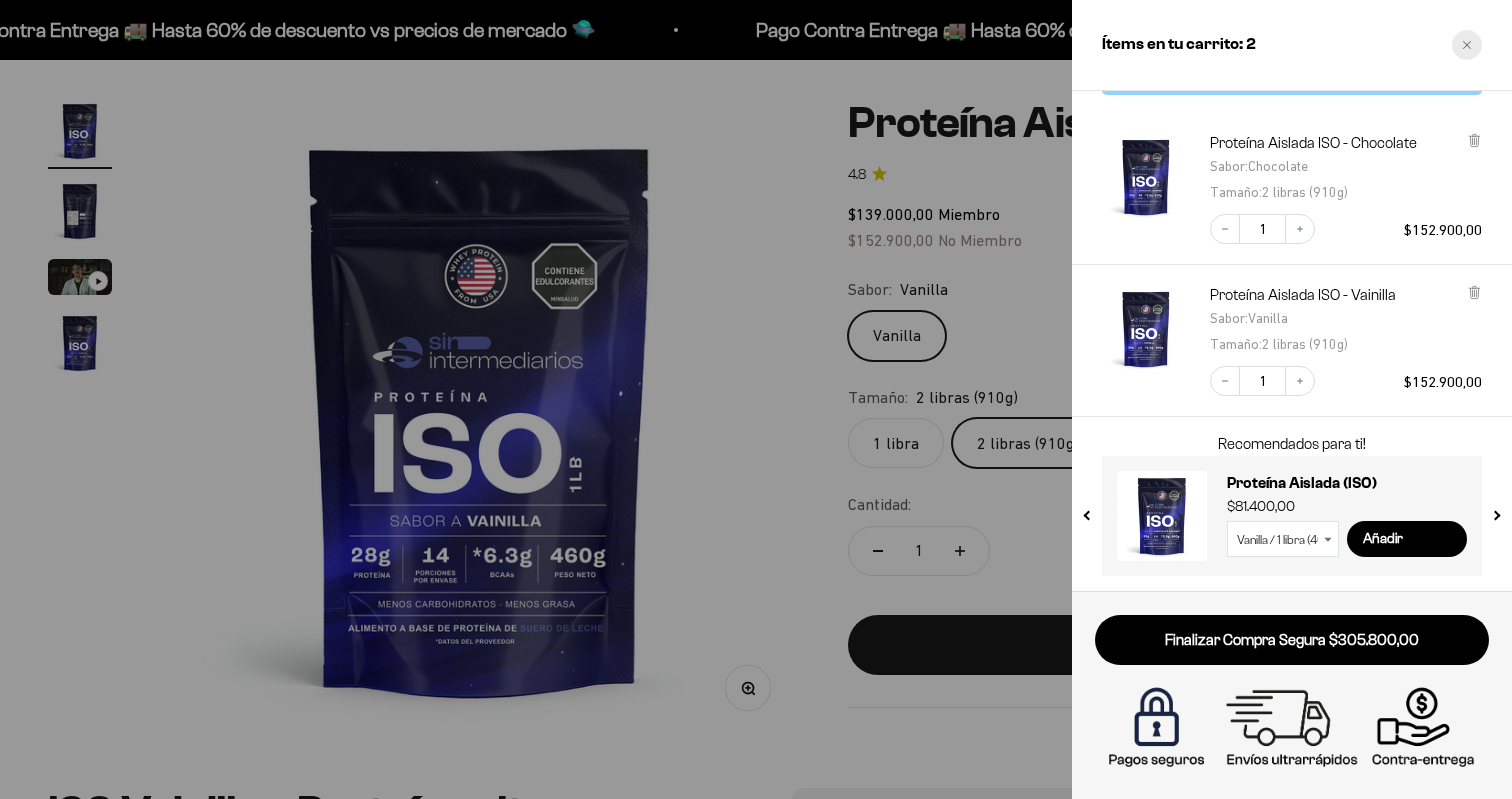 click at bounding box center [1467, 45] 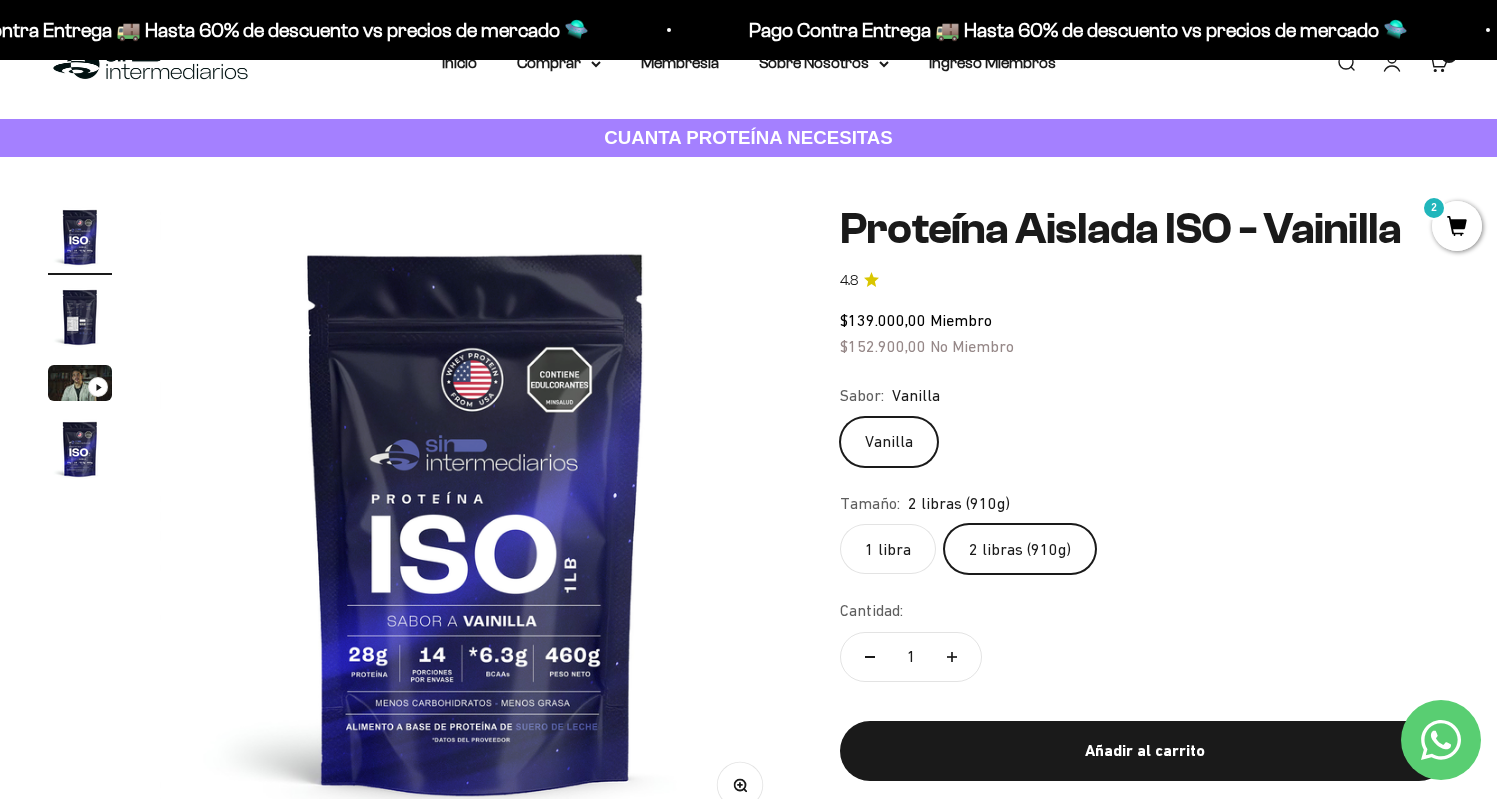 scroll, scrollTop: 0, scrollLeft: 0, axis: both 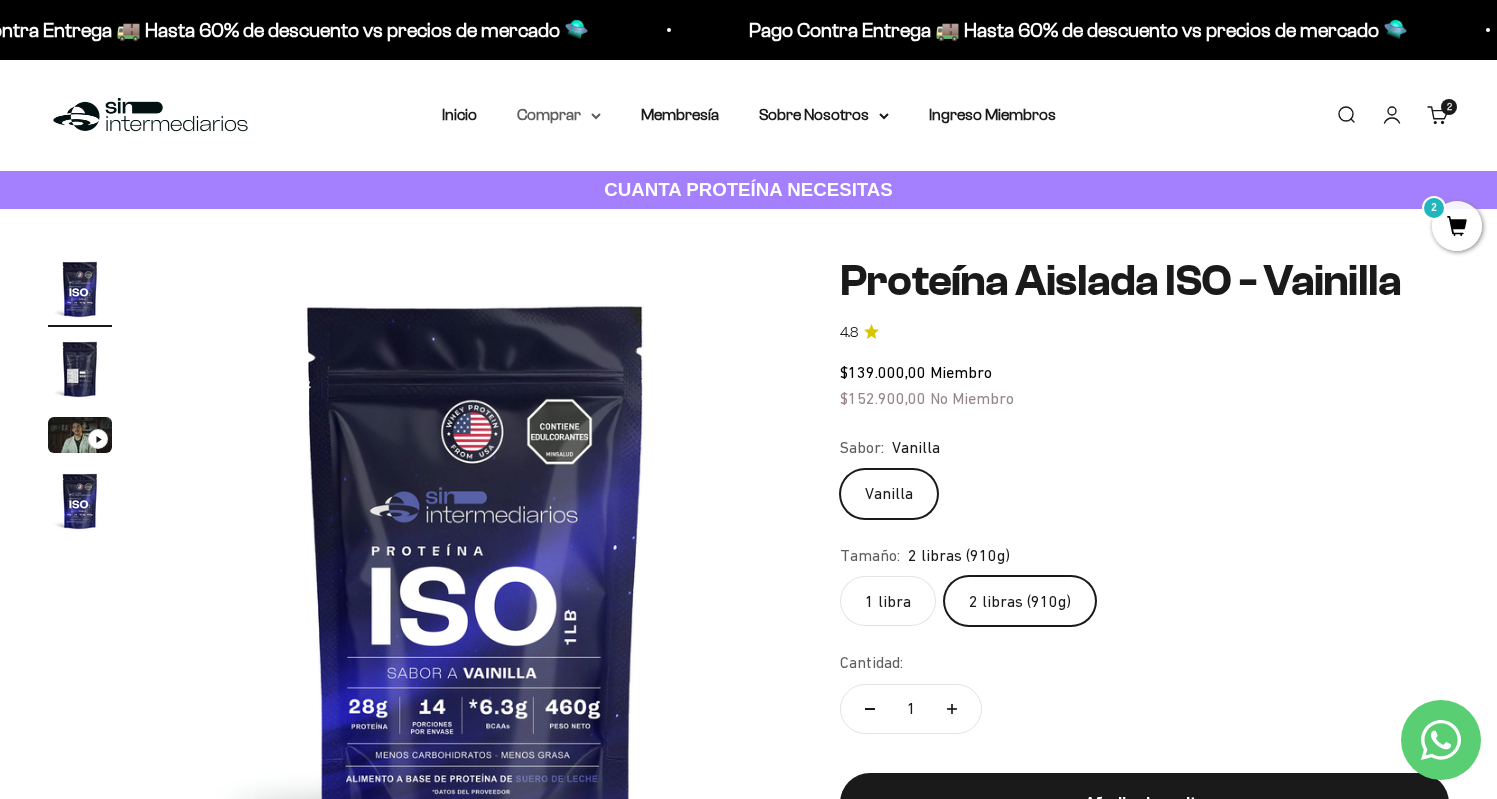 click on "Comprar" at bounding box center [559, 115] 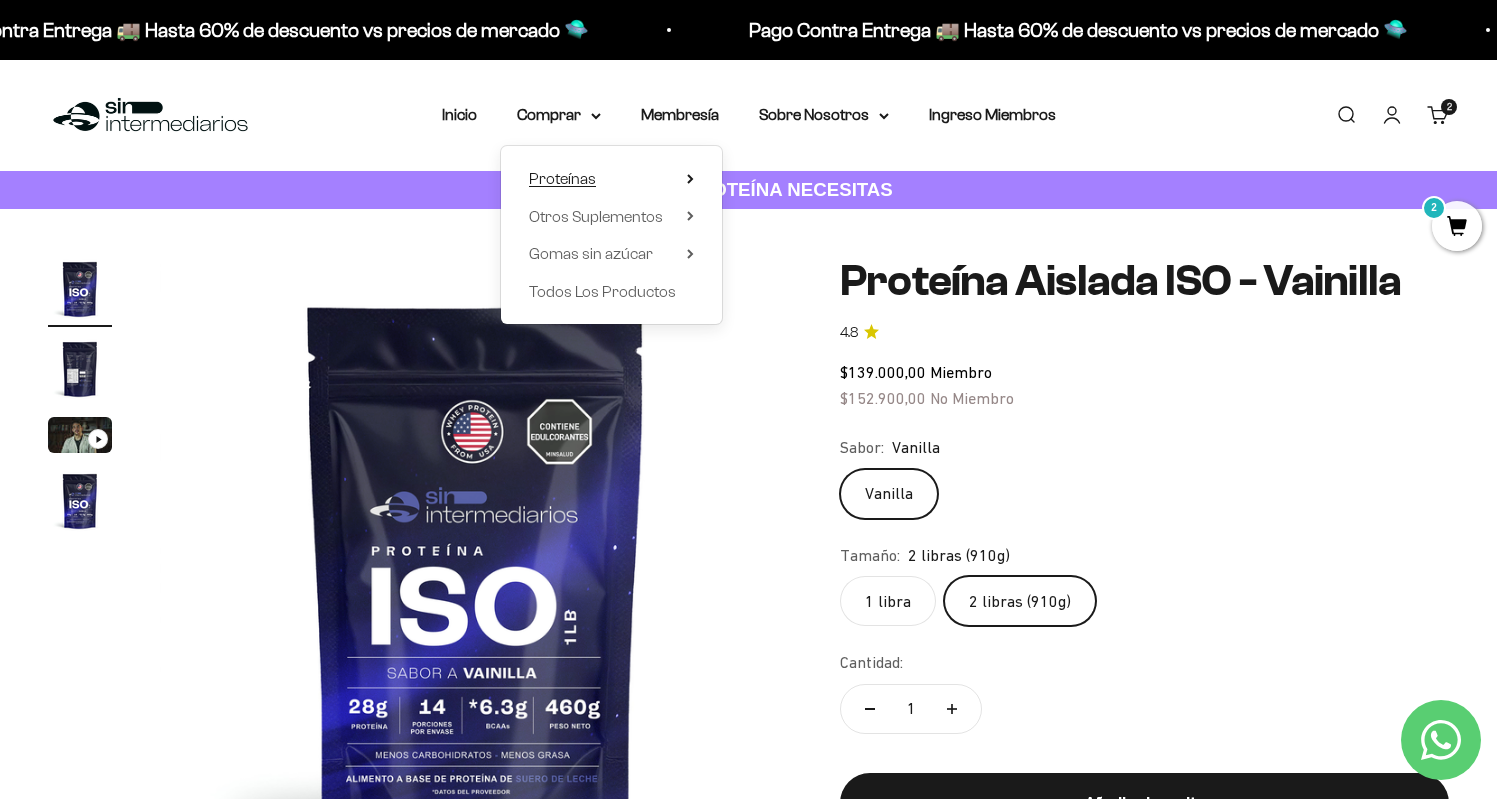 click on "Proteínas" at bounding box center [562, 178] 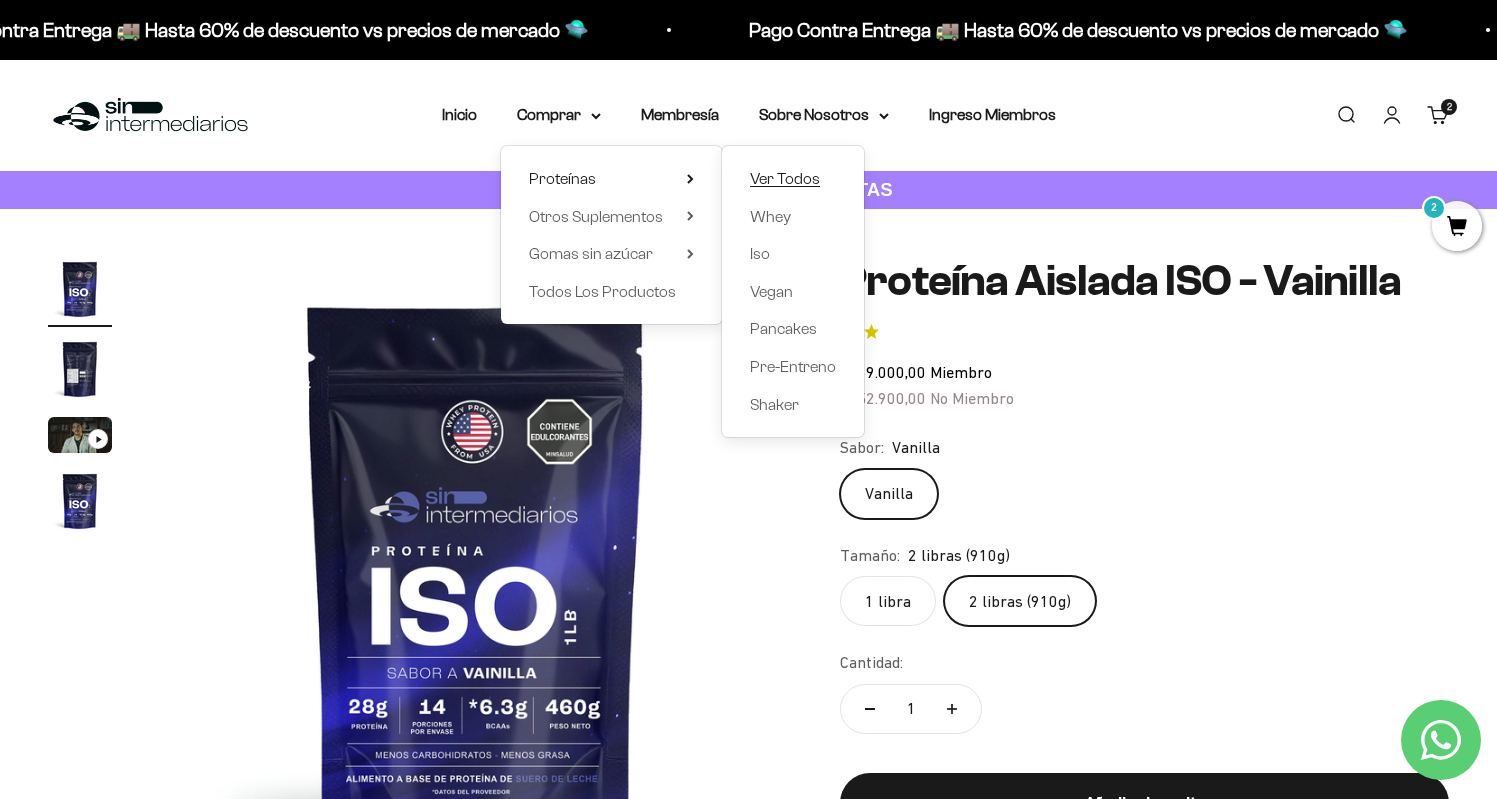 click on "Ver Todos" at bounding box center [785, 178] 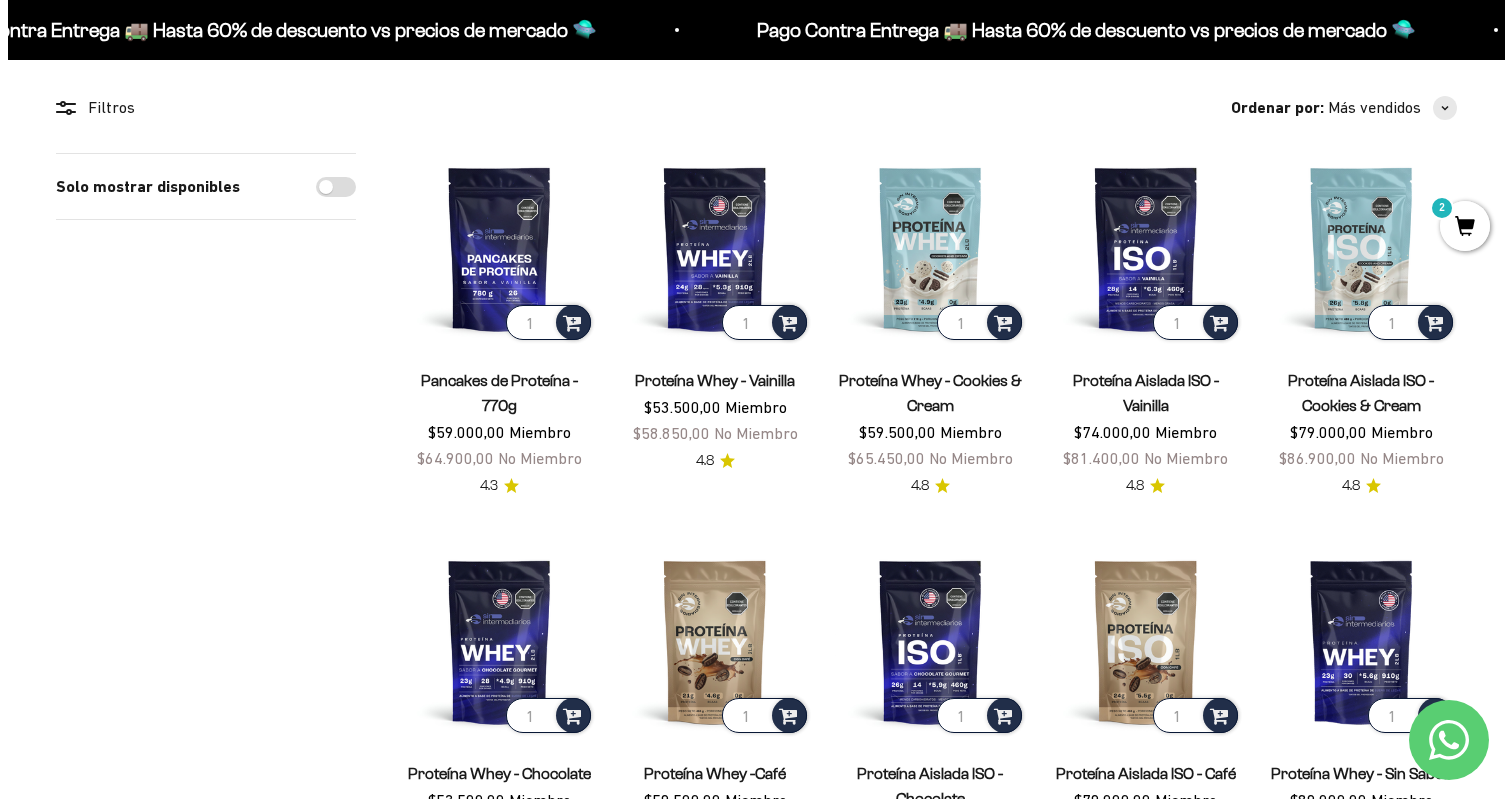 scroll, scrollTop: 164, scrollLeft: 0, axis: vertical 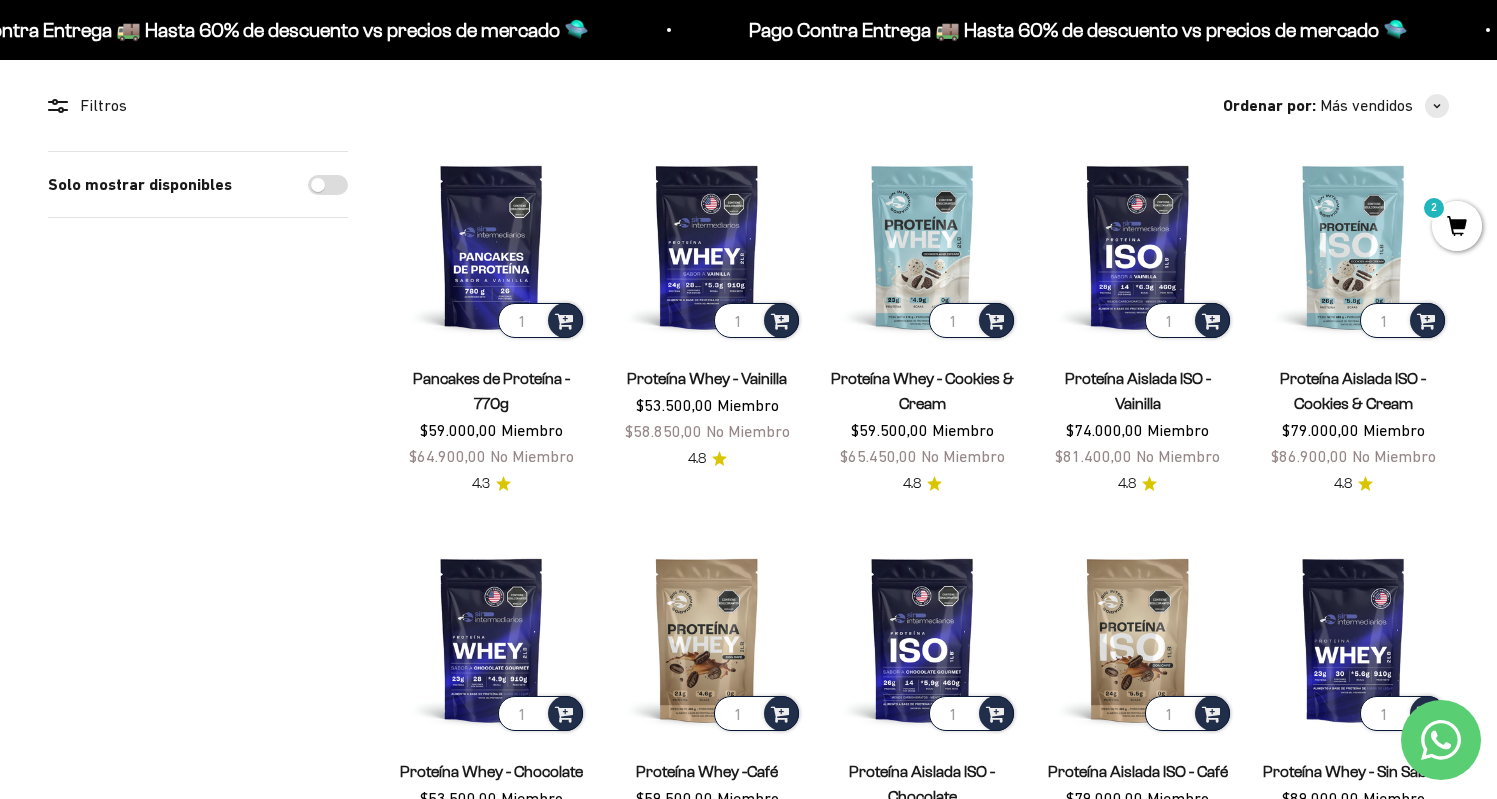 click on "2" at bounding box center [1457, 226] 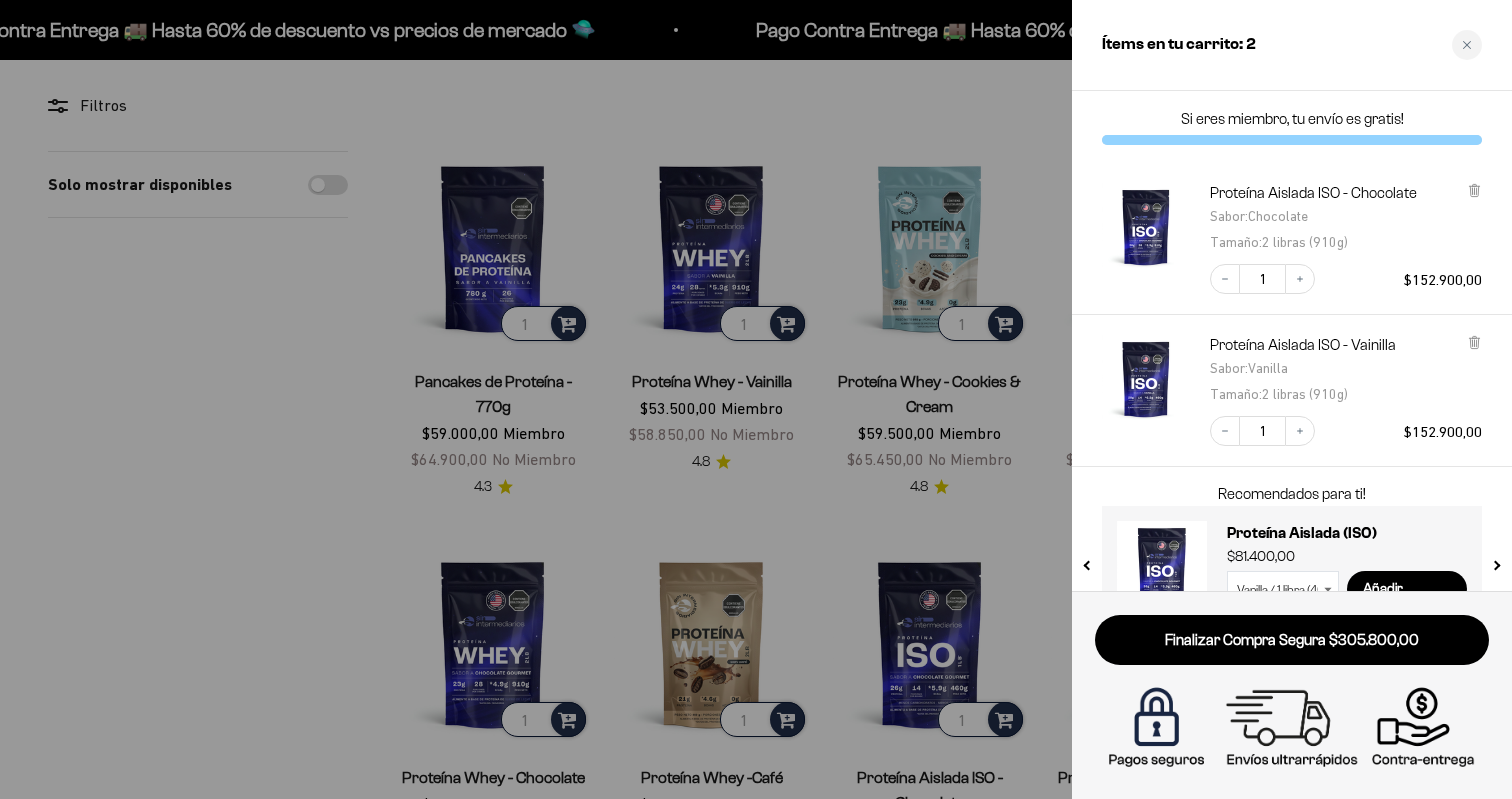 scroll, scrollTop: 51, scrollLeft: 0, axis: vertical 